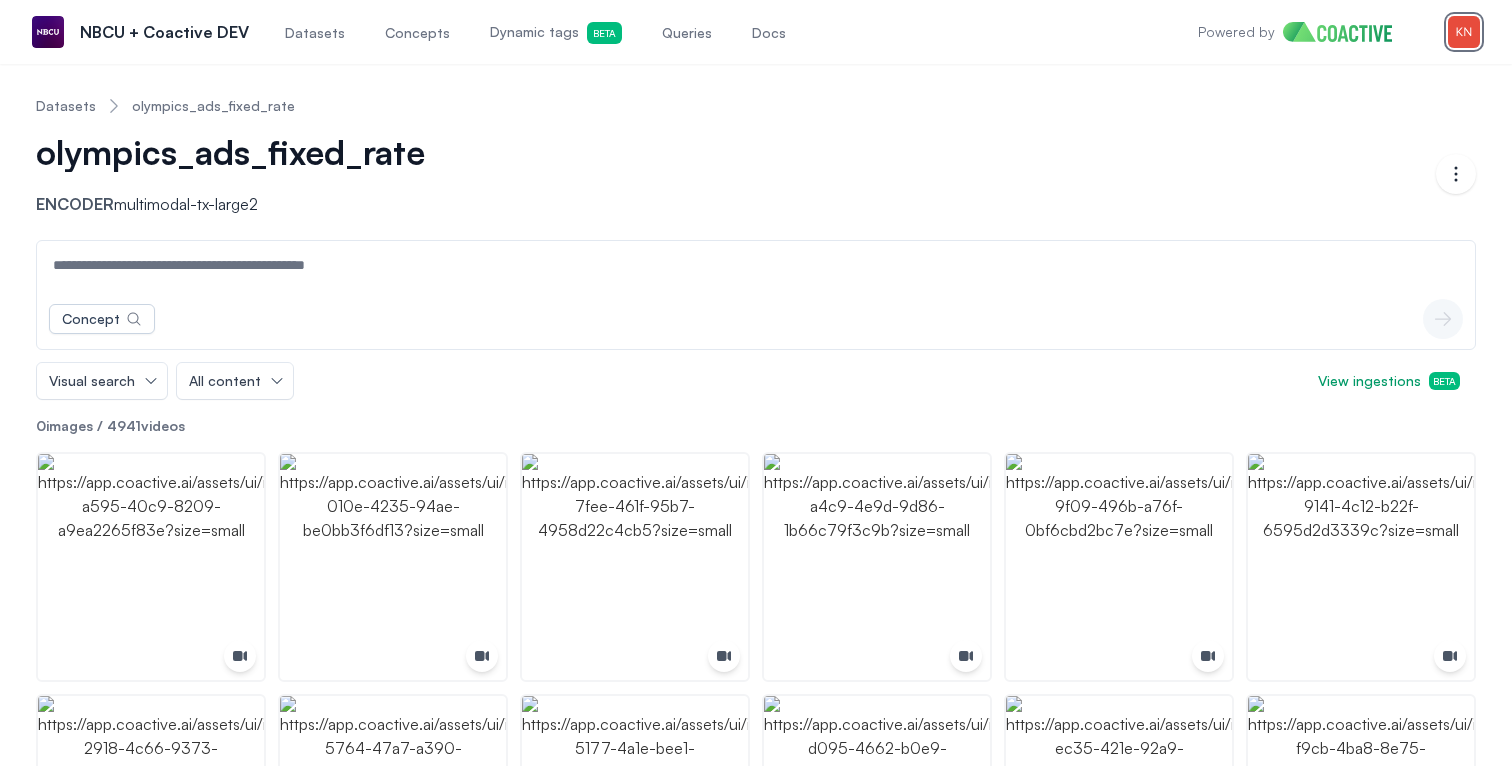 scroll, scrollTop: 0, scrollLeft: 0, axis: both 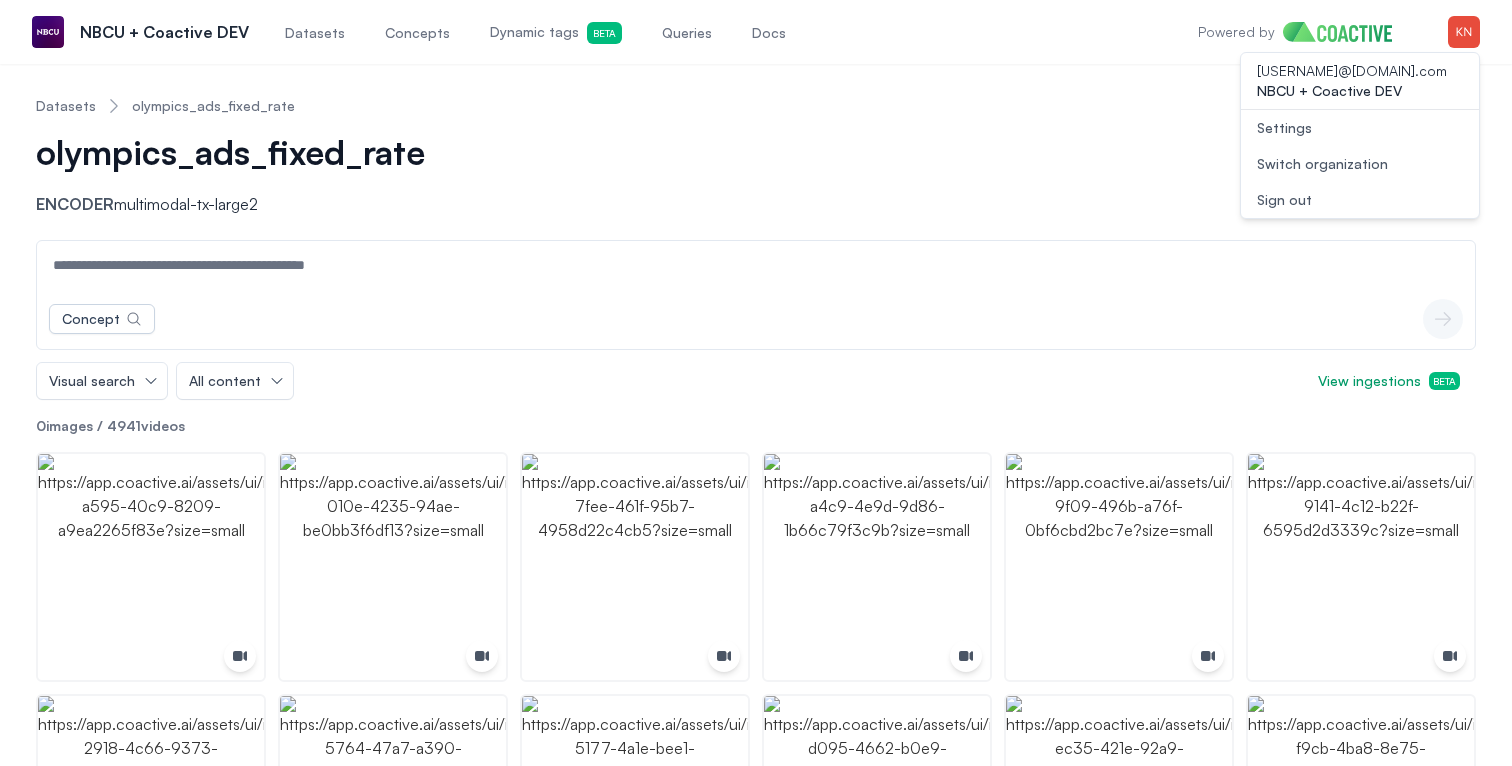 click on "Switch organization" at bounding box center [1322, 164] 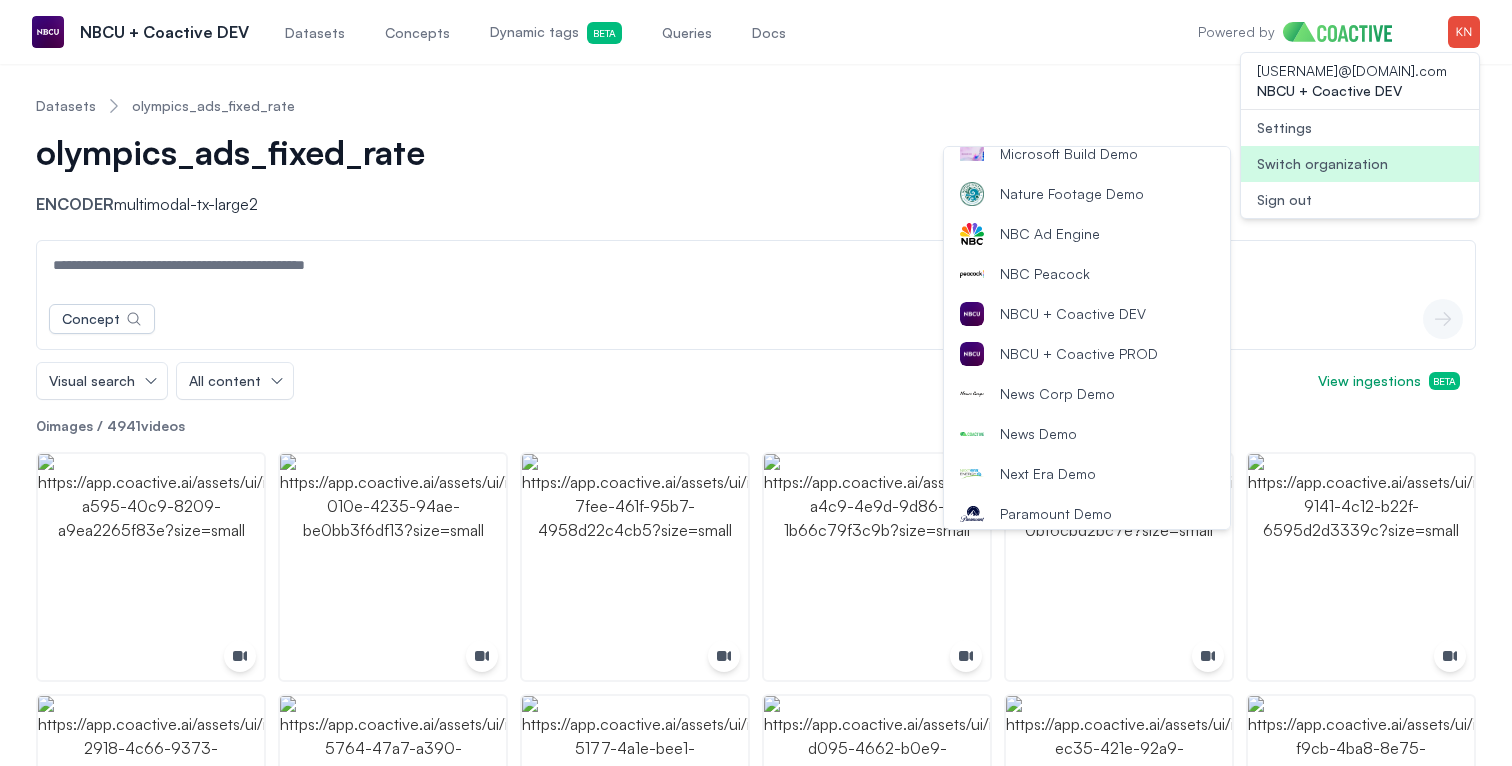 scroll, scrollTop: 1865, scrollLeft: 0, axis: vertical 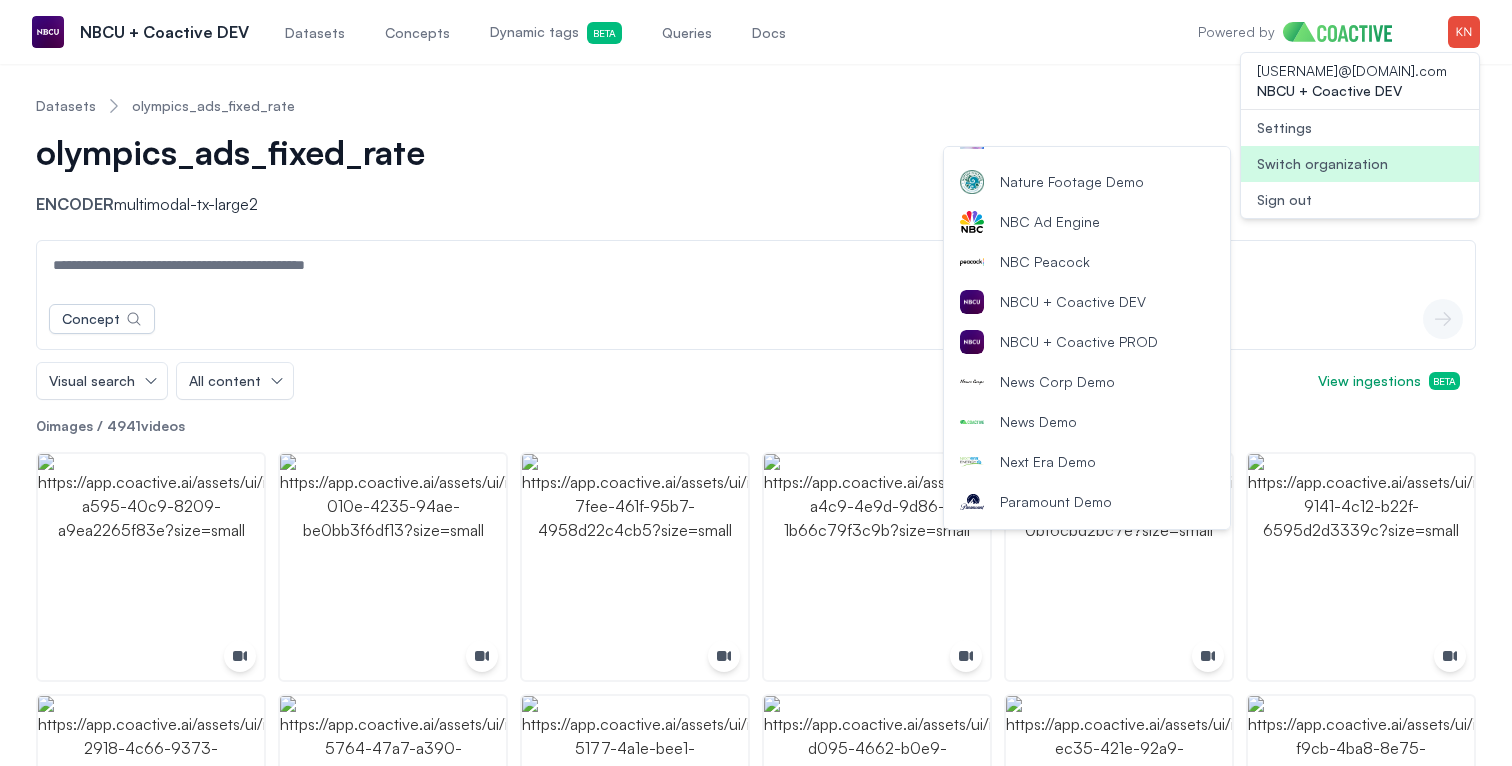 click on "News Corp Demo" at bounding box center (1057, 382) 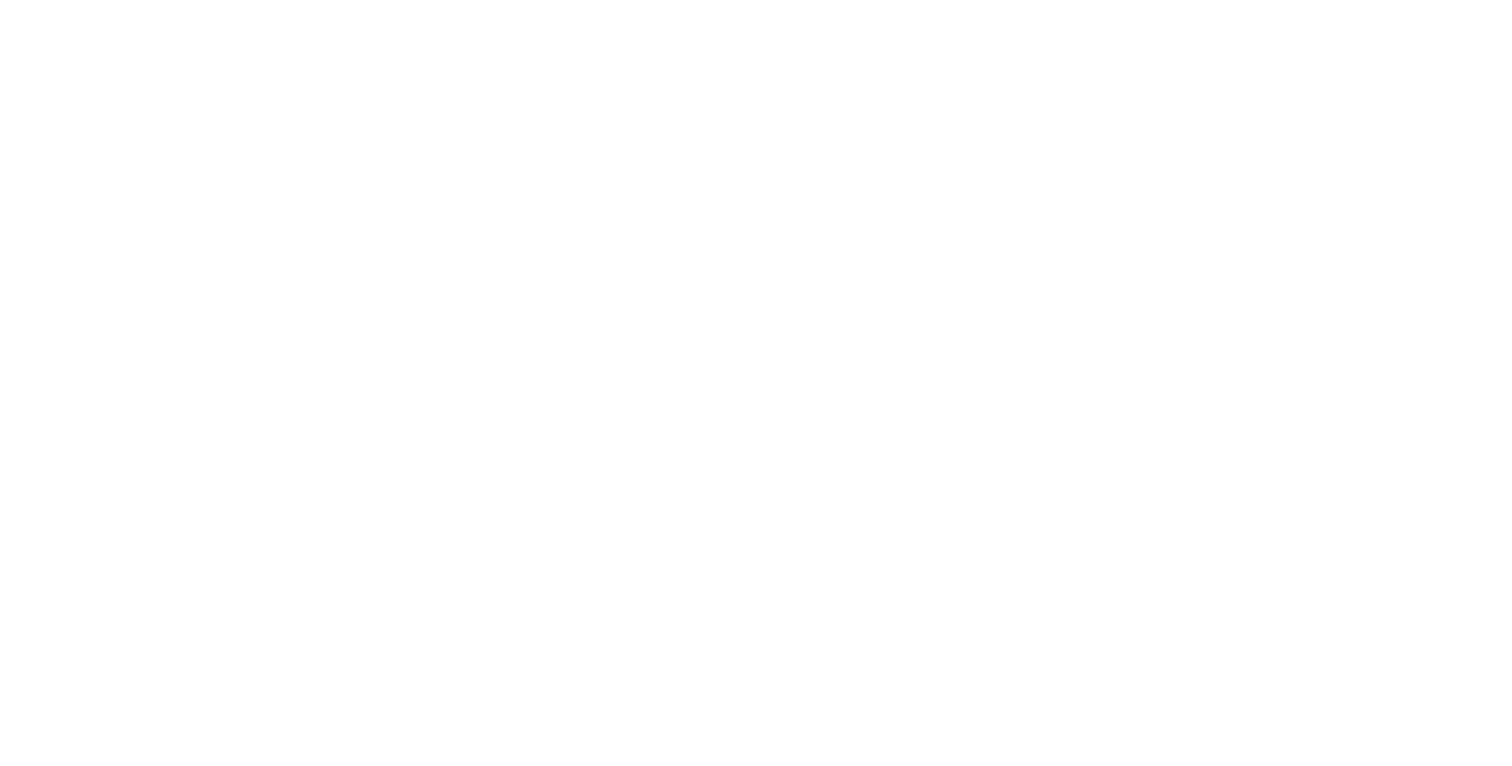 scroll, scrollTop: 0, scrollLeft: 0, axis: both 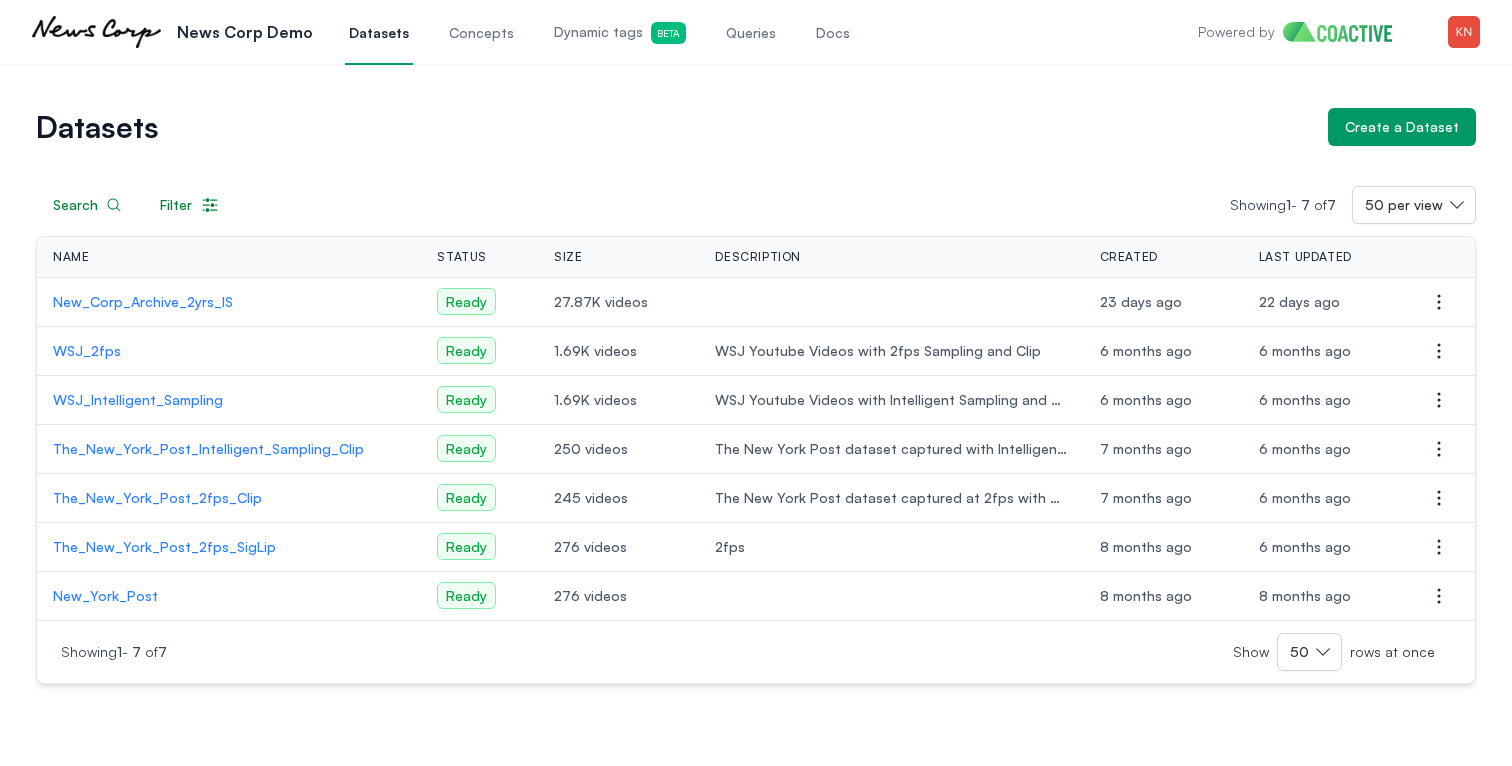 click on "Dynamic tags Beta" at bounding box center (620, 33) 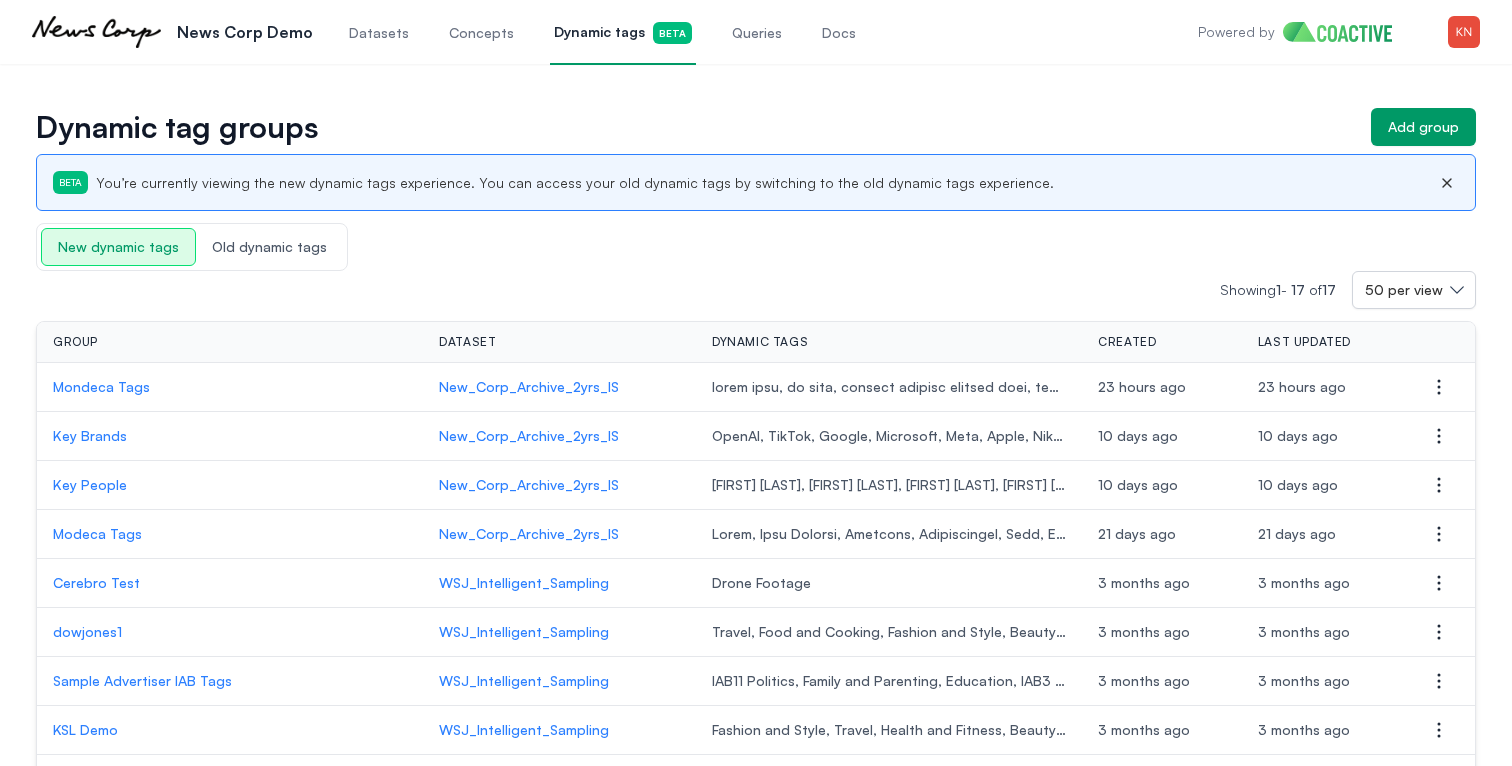 click on "Old dynamic tags" at bounding box center (269, 247) 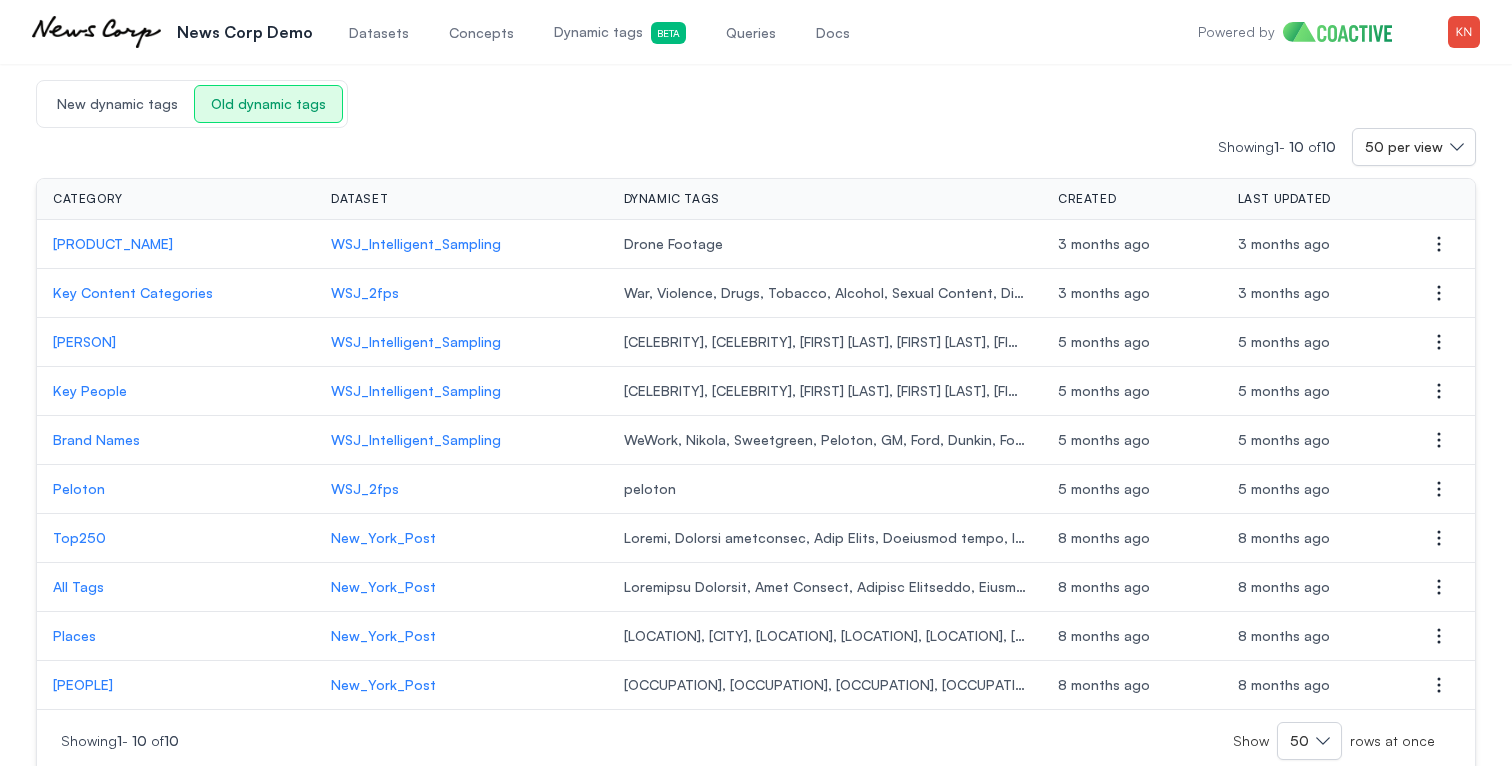 scroll, scrollTop: 121, scrollLeft: 0, axis: vertical 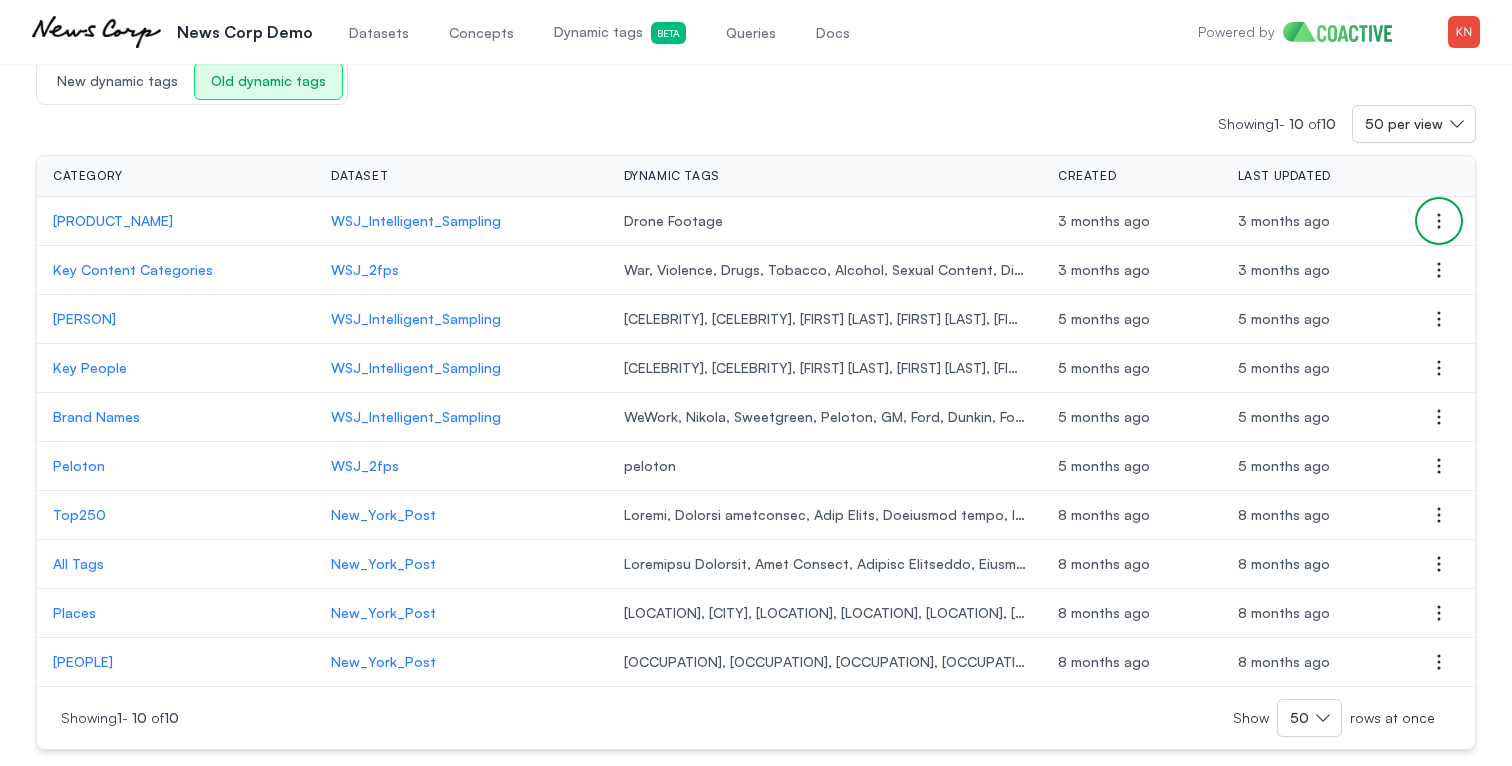 click 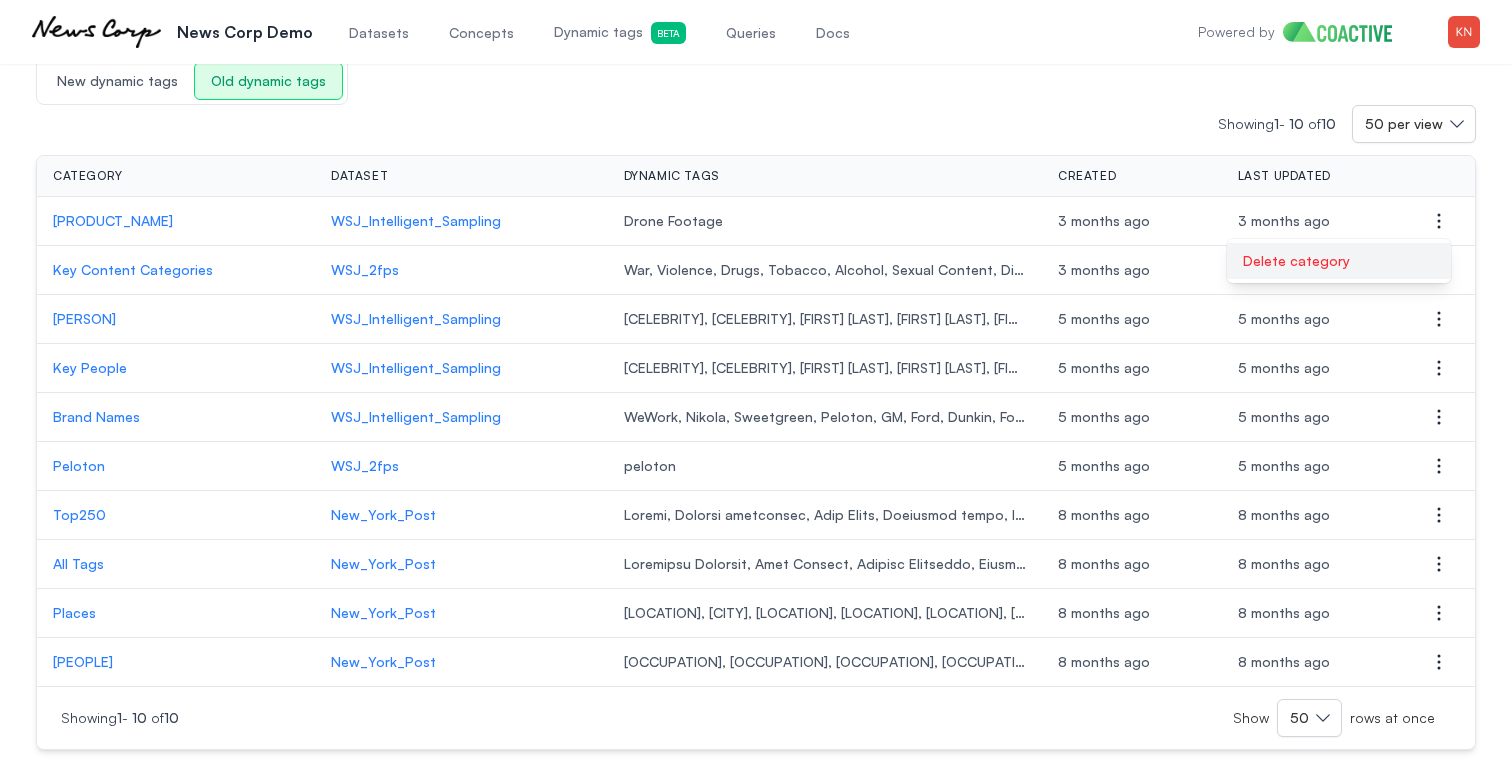 click on "Delete category" at bounding box center [1339, 261] 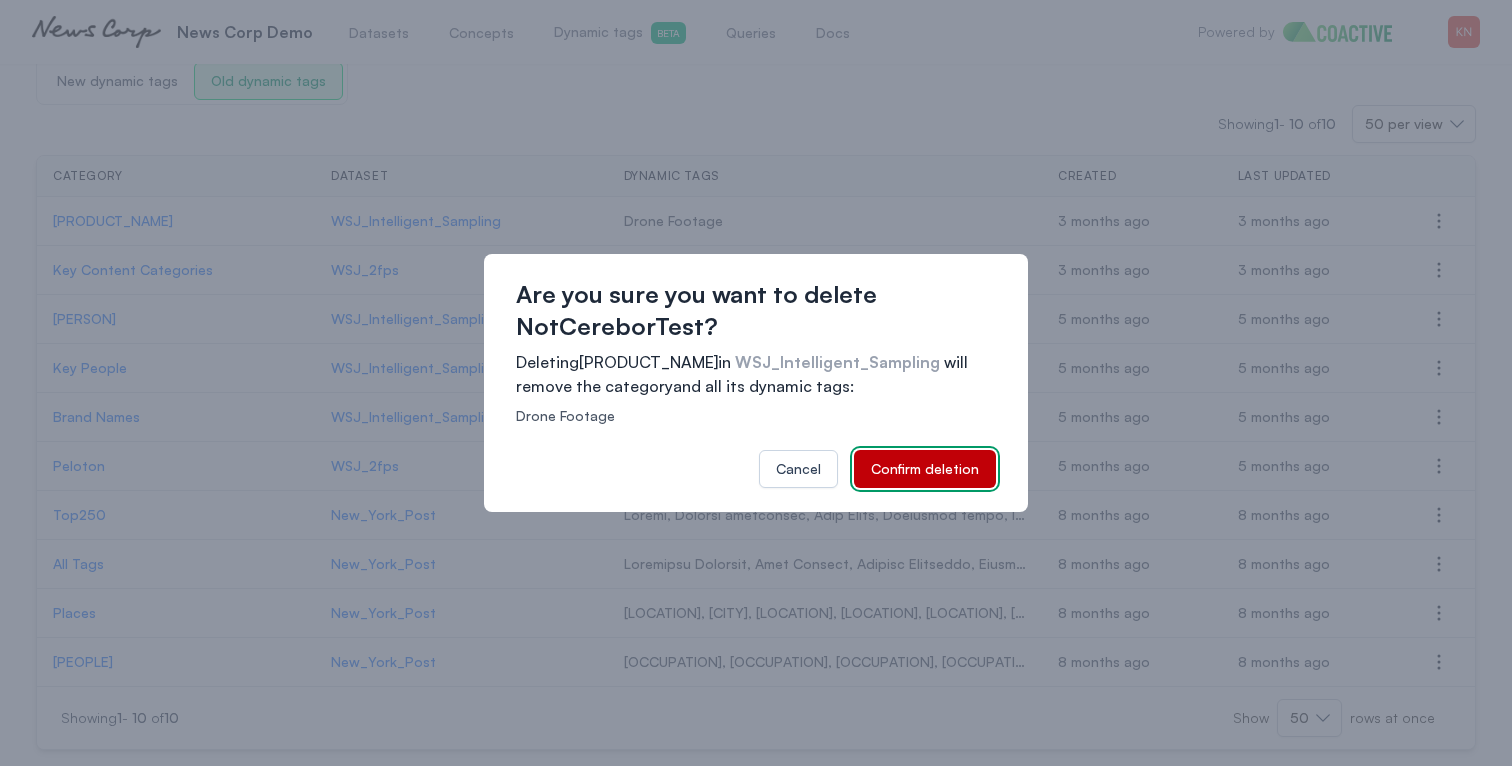 click on "Confirm deletion" at bounding box center [925, 469] 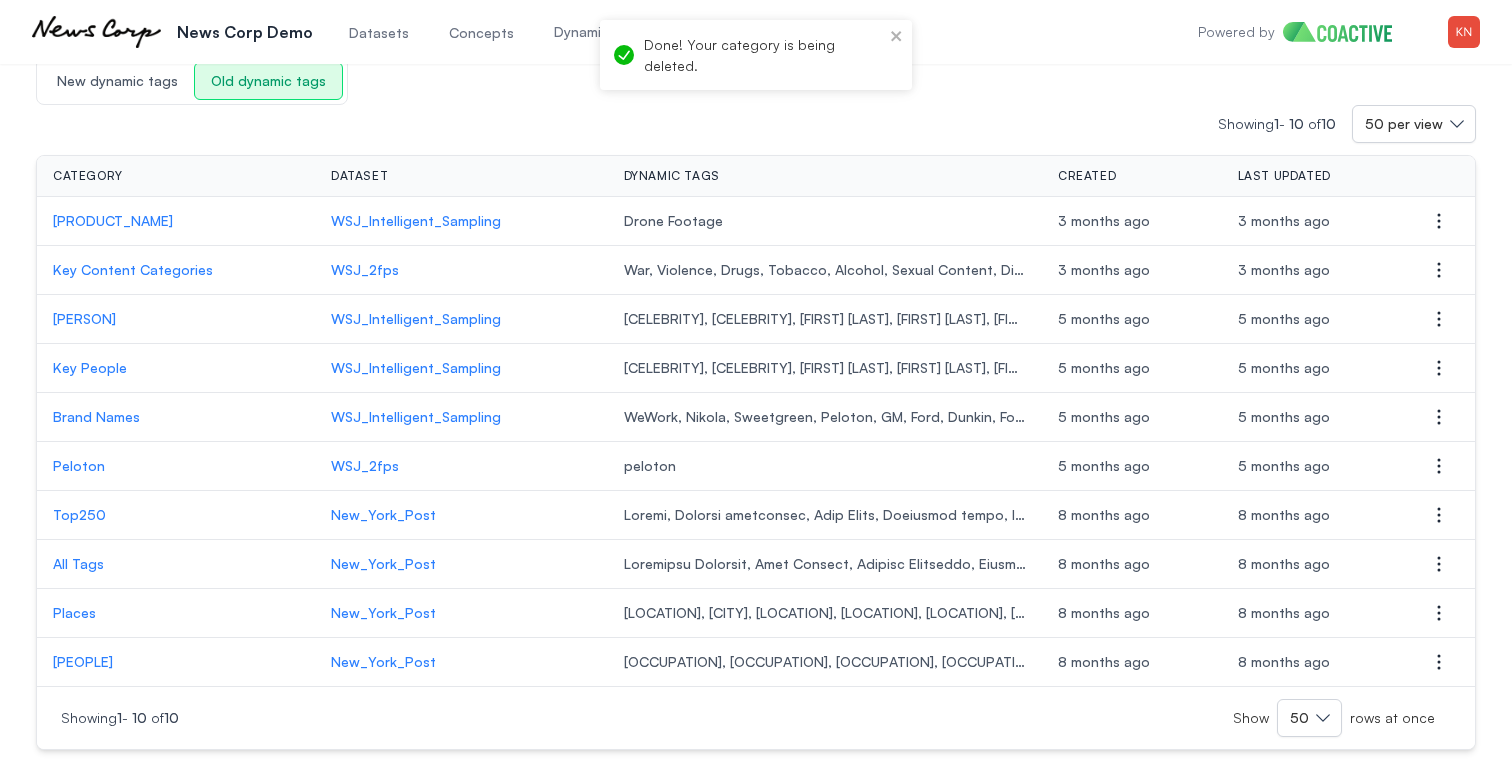 scroll, scrollTop: 72, scrollLeft: 0, axis: vertical 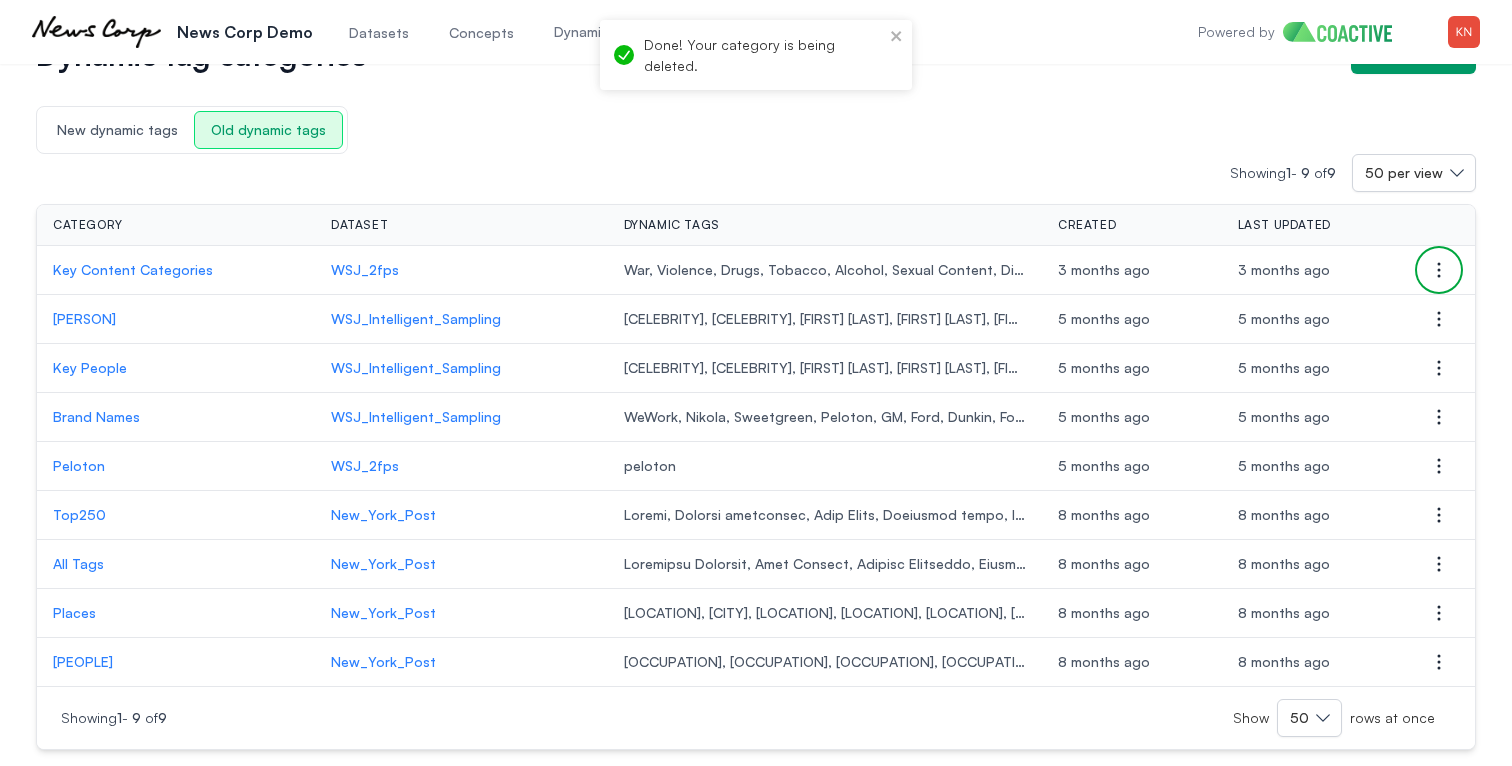 click 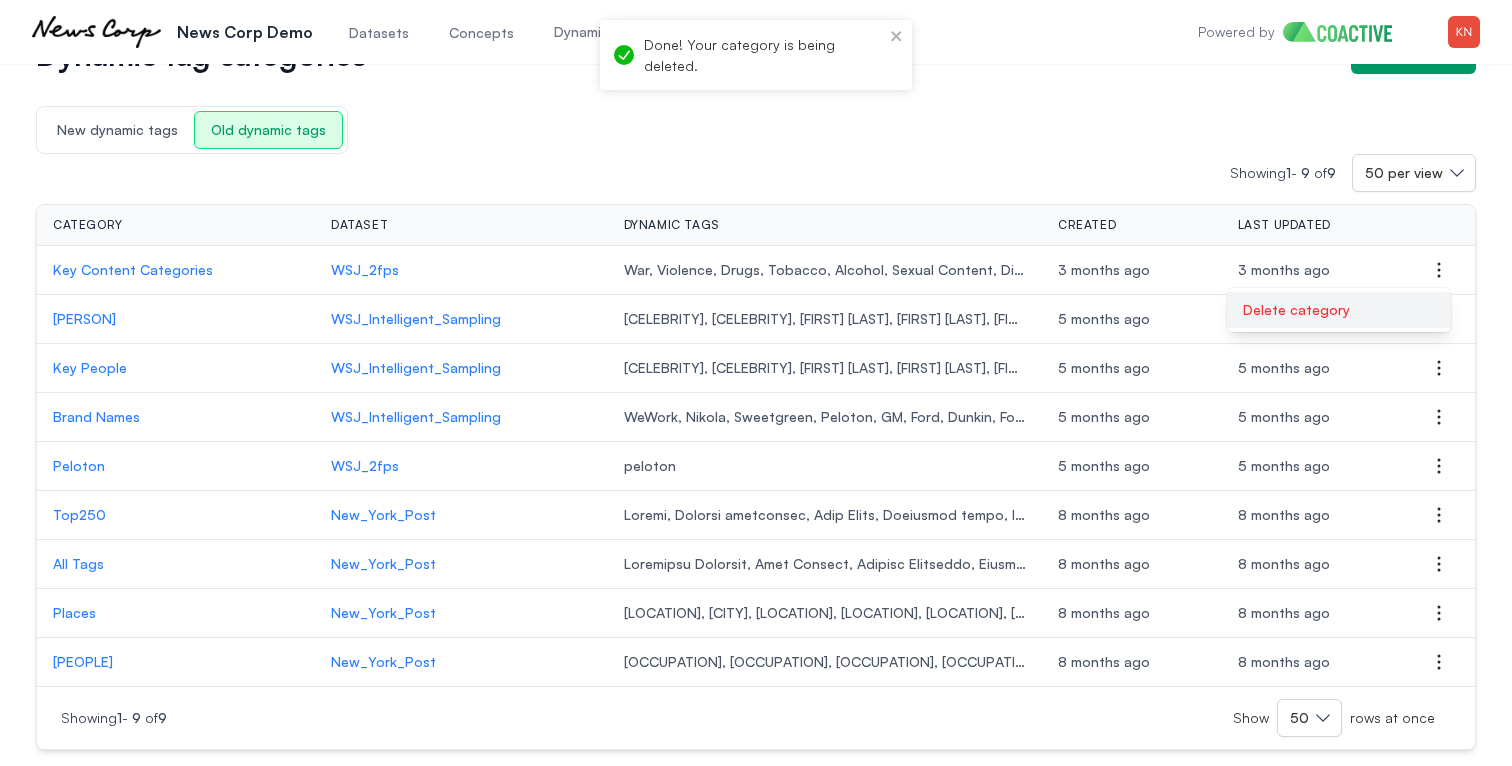 click on "Delete category" at bounding box center (1339, 310) 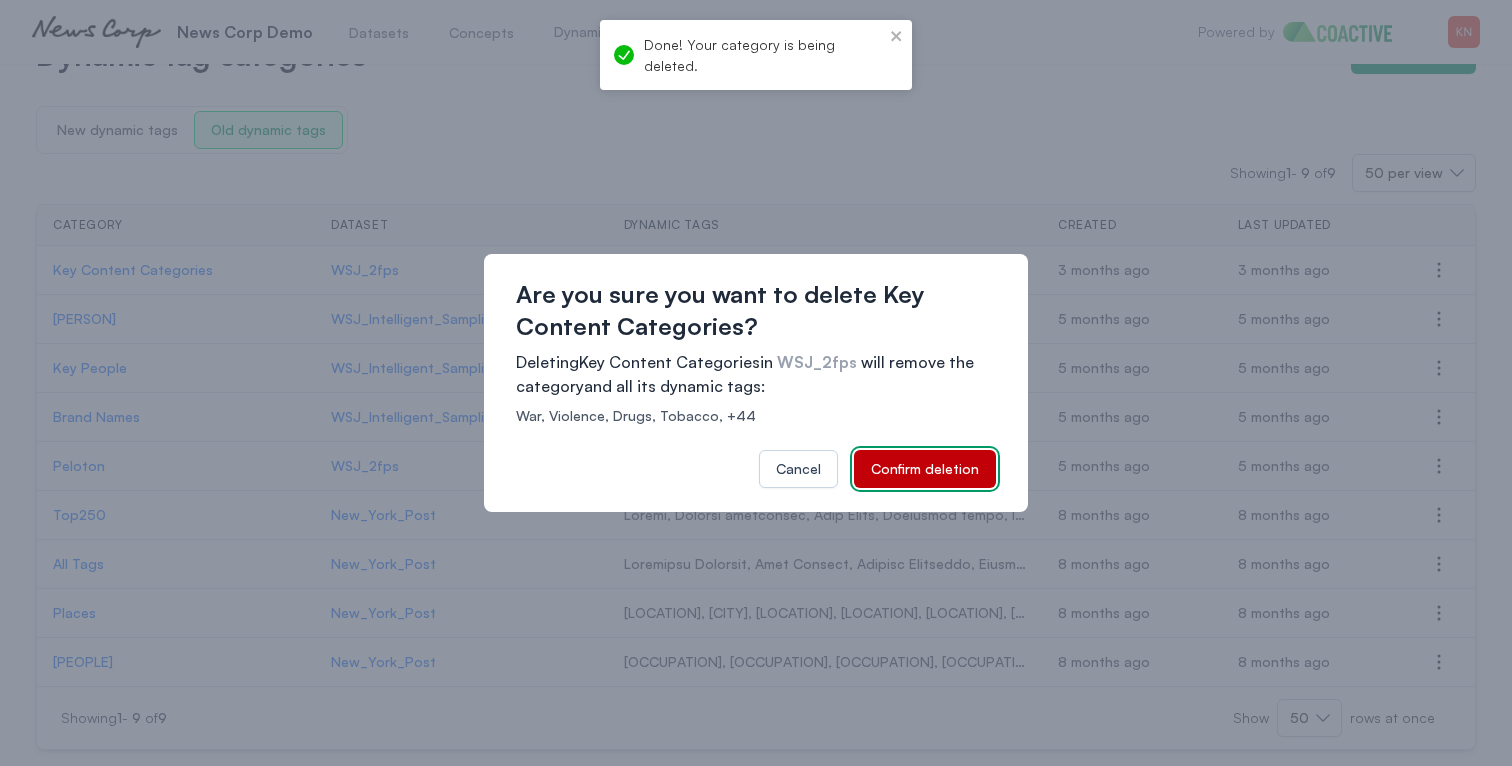 click on "Confirm deletion" at bounding box center [925, 469] 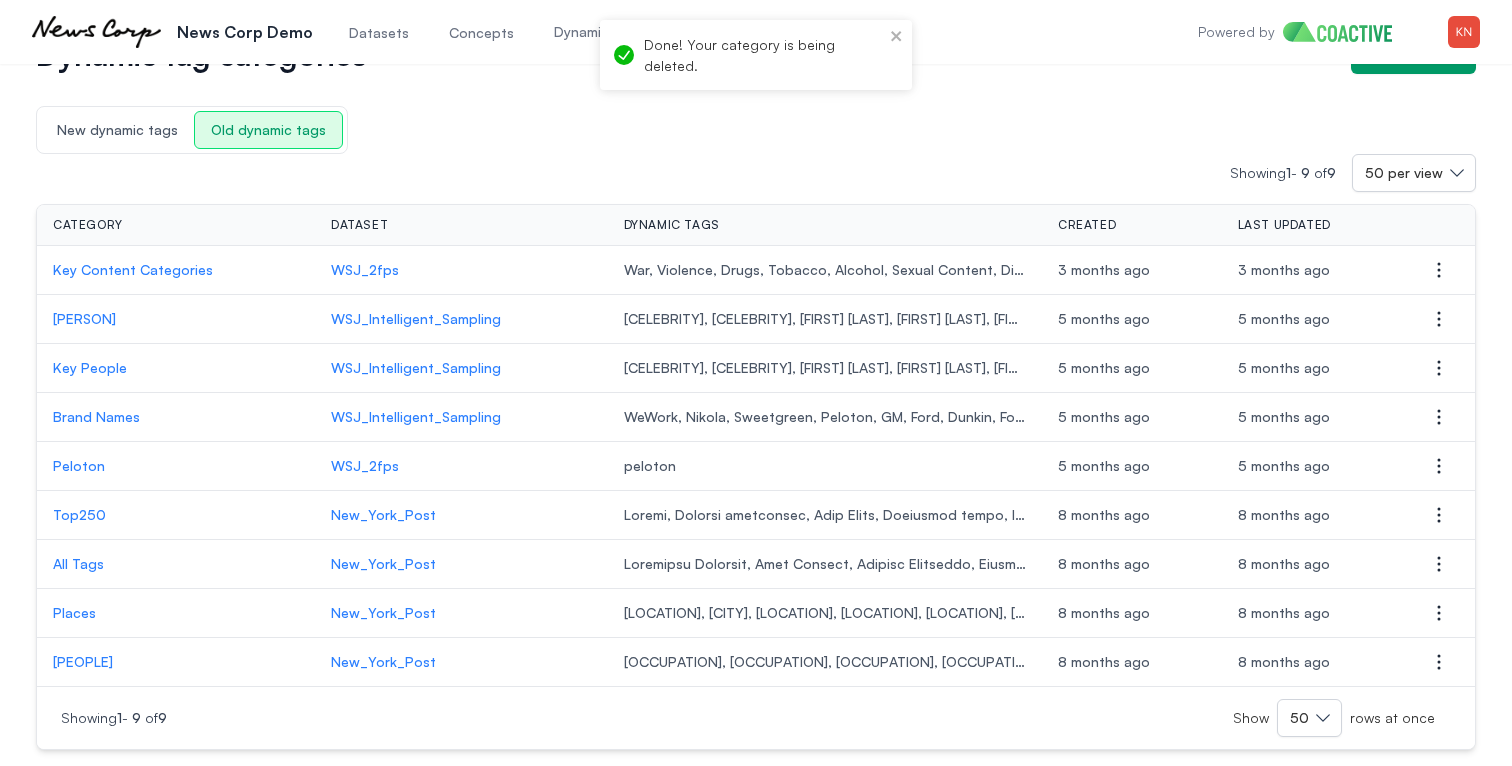 scroll, scrollTop: 23, scrollLeft: 0, axis: vertical 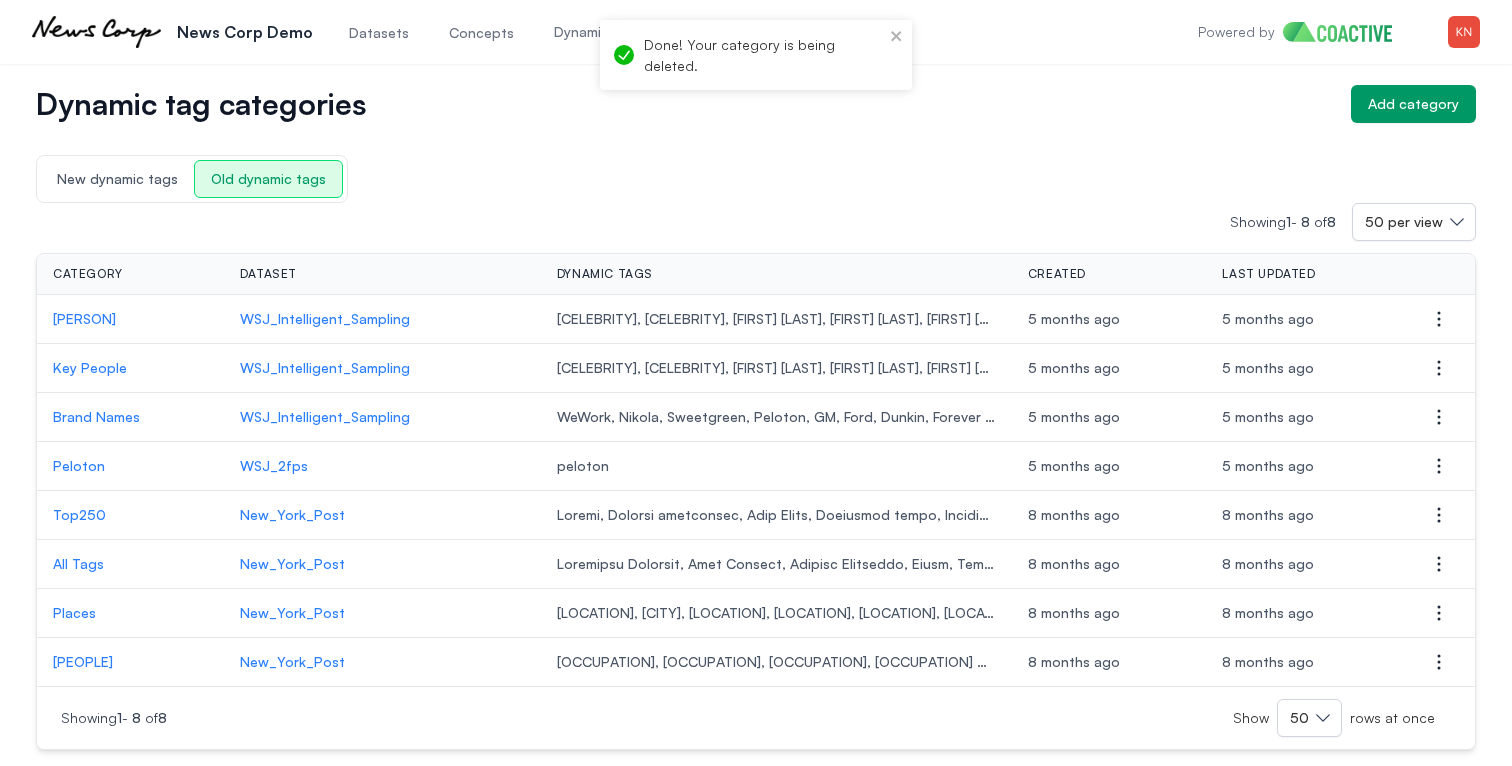 click on "Actions" at bounding box center [1439, 274] 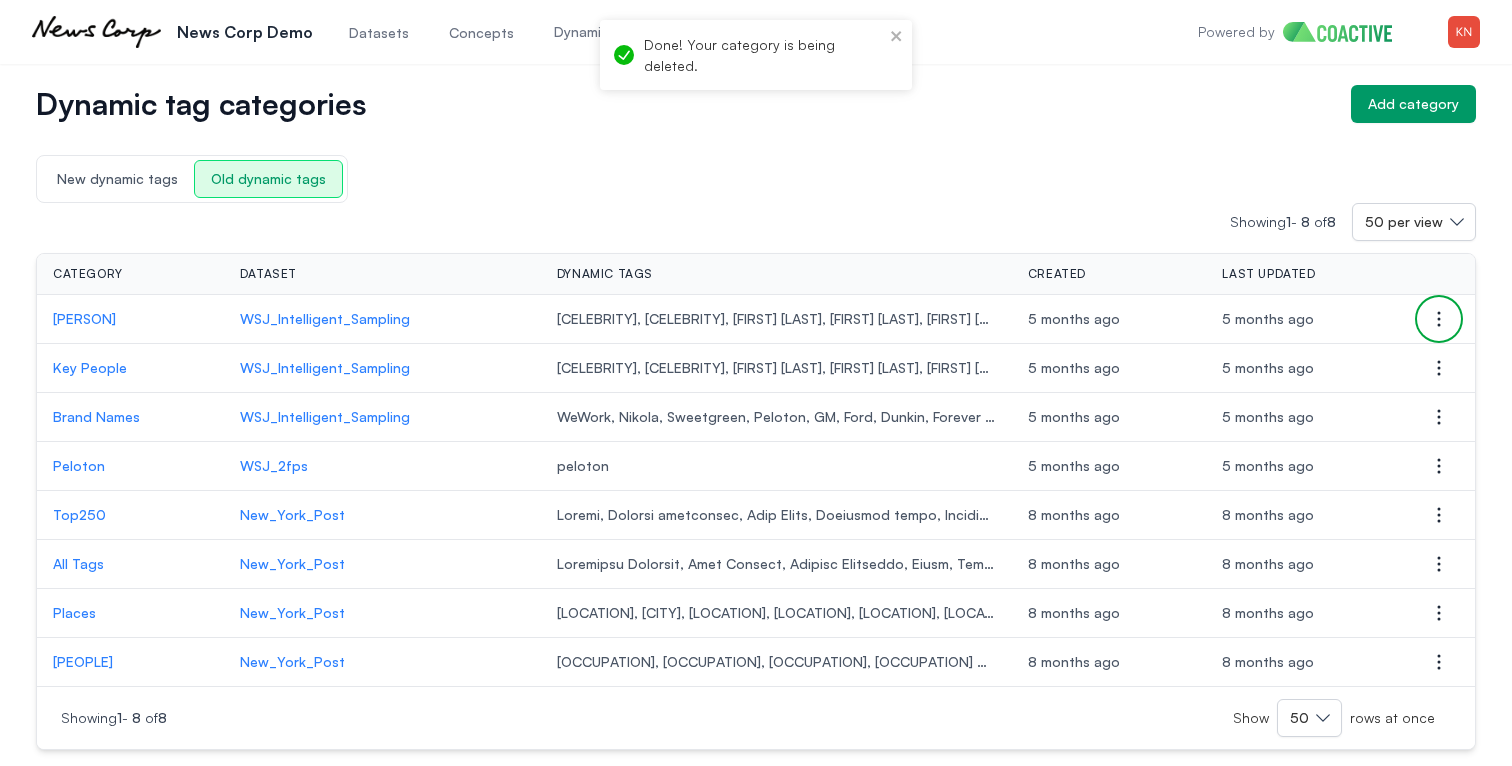 click 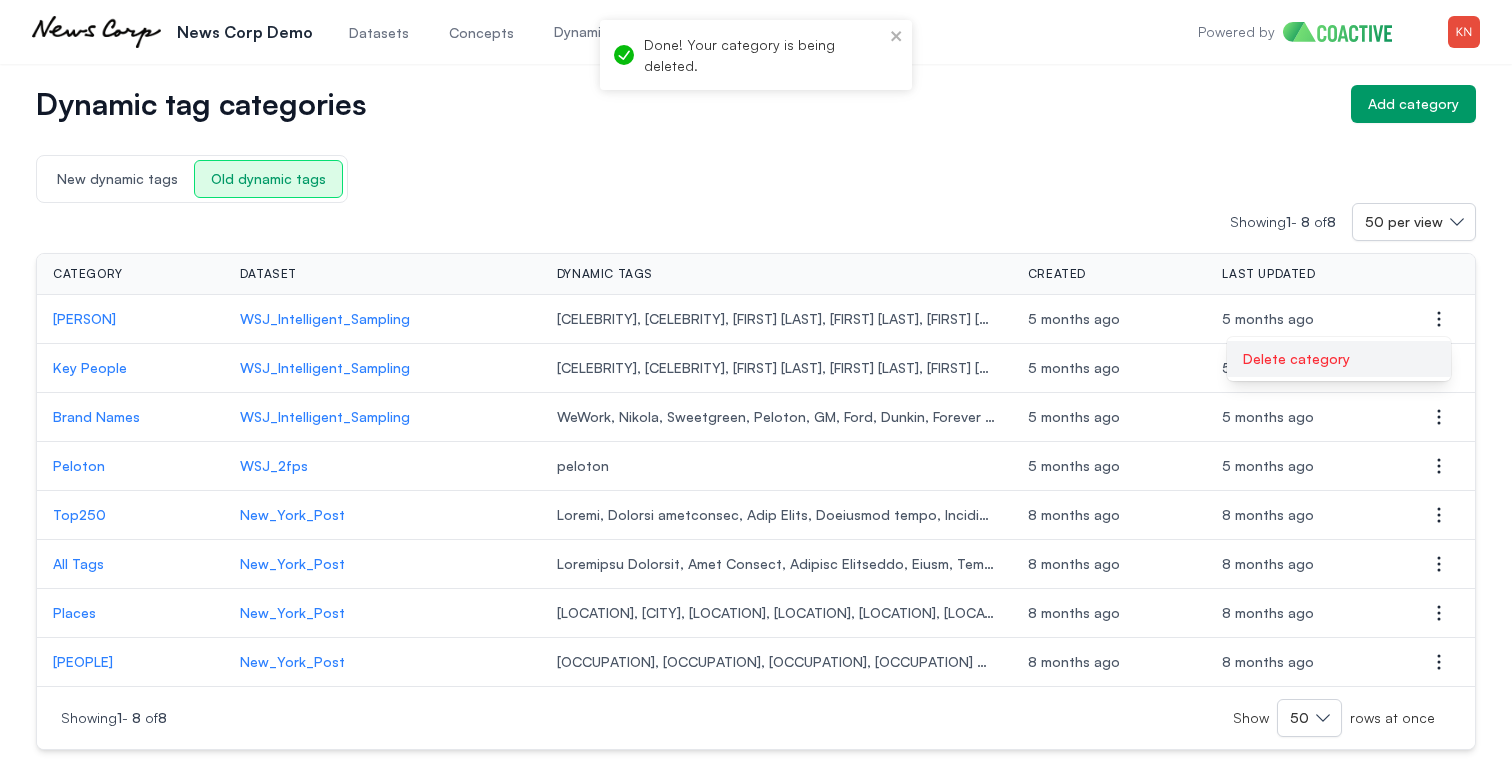 click on "Delete category" at bounding box center (1339, 359) 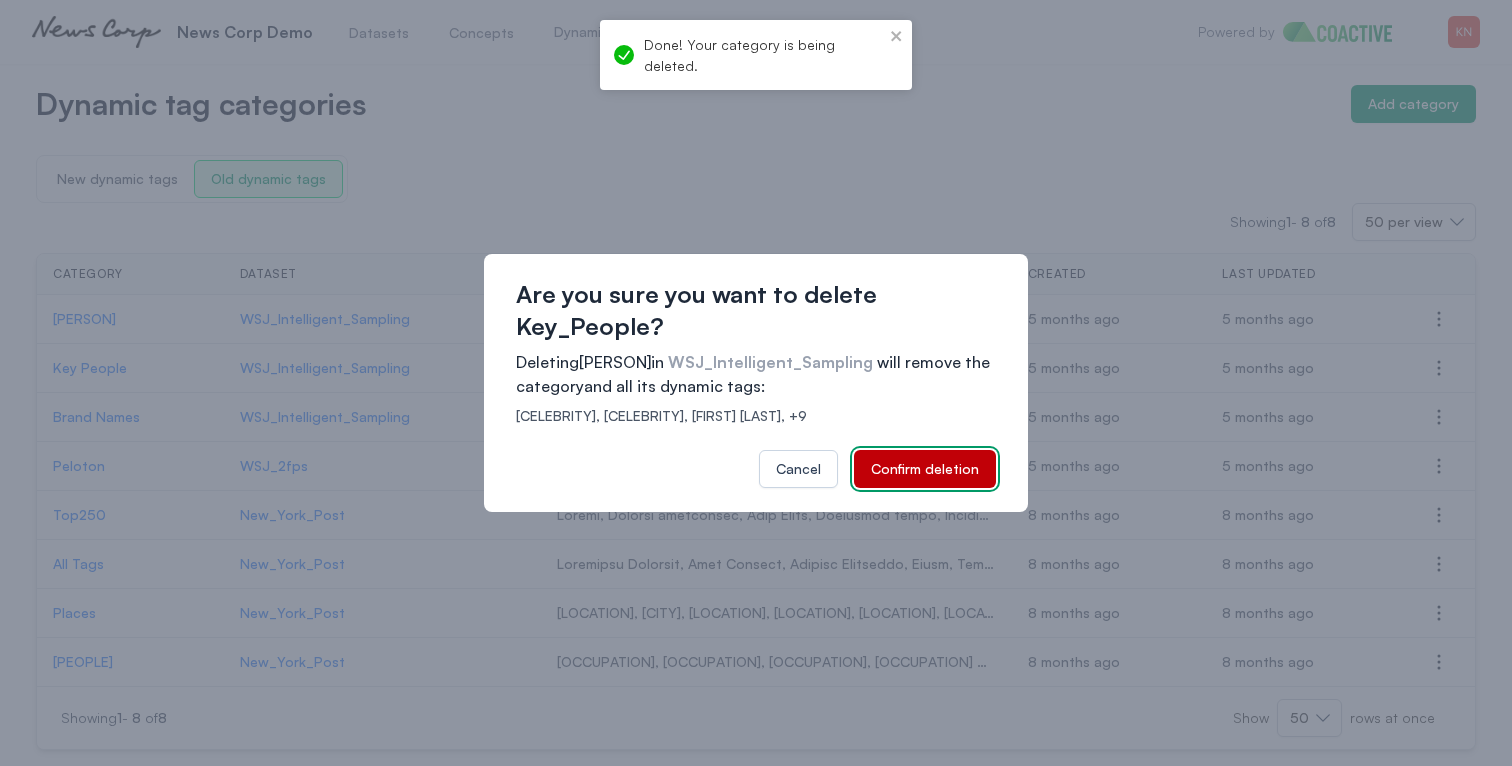 click on "Confirm deletion" at bounding box center [925, 469] 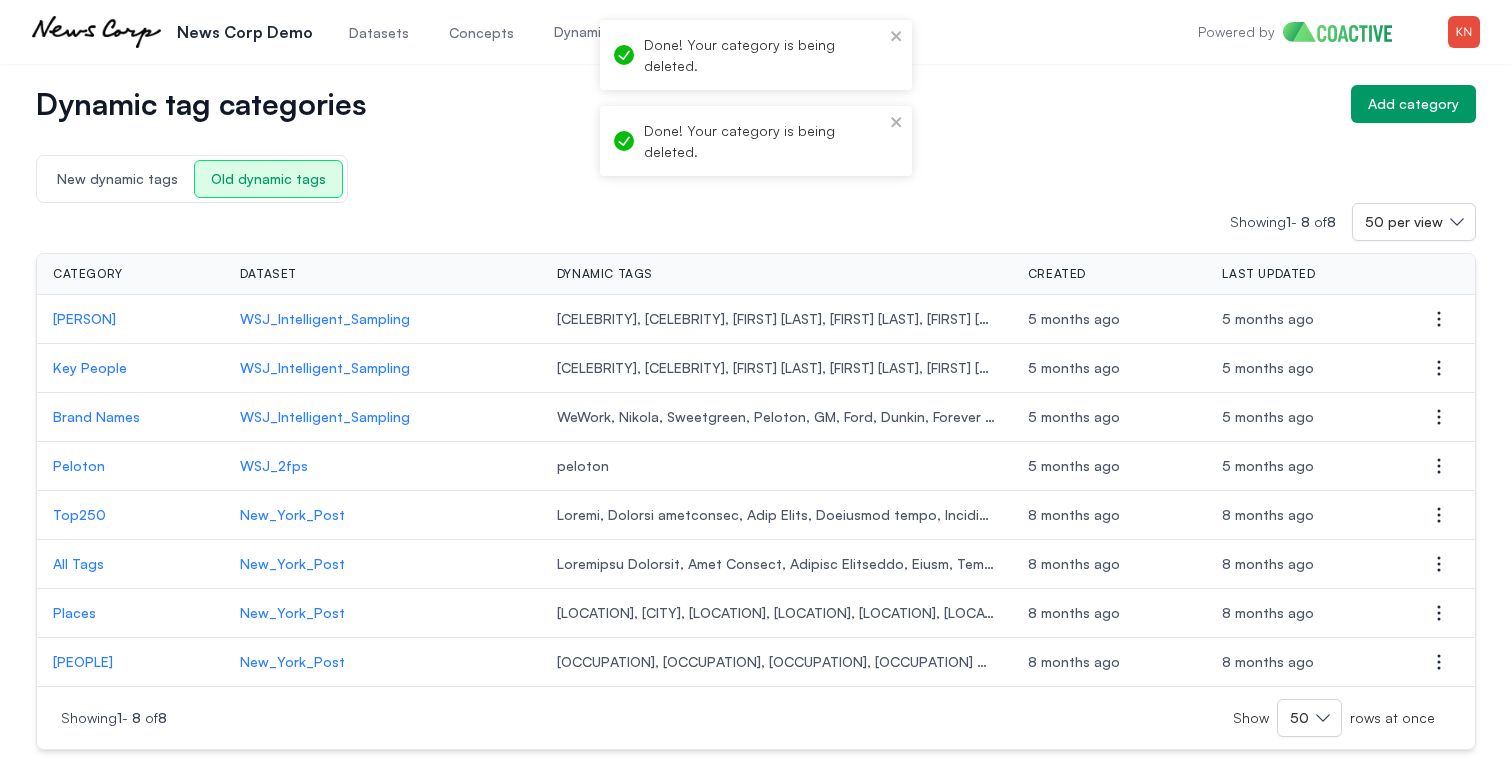 scroll, scrollTop: 0, scrollLeft: 0, axis: both 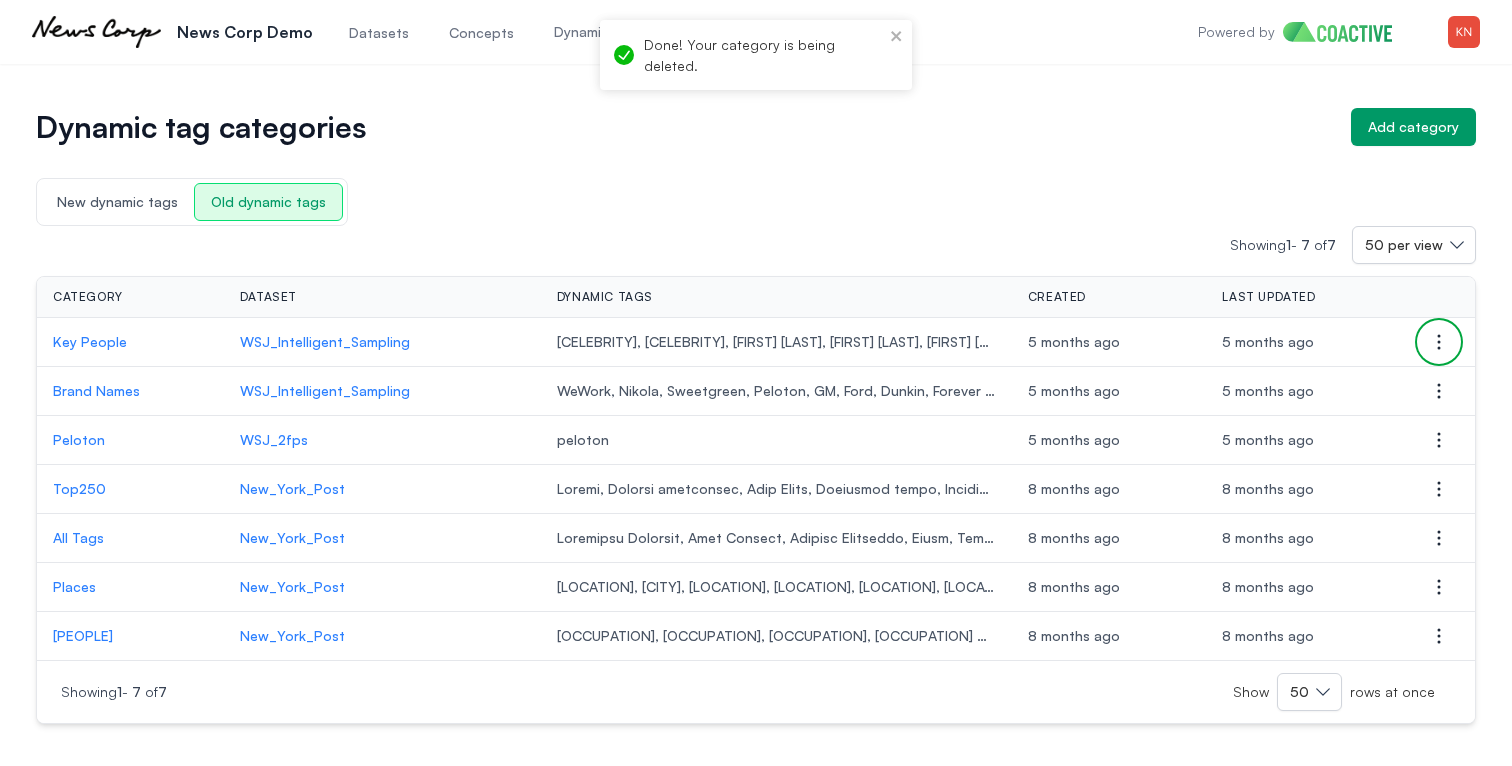 click on "Open options" at bounding box center (1439, 342) 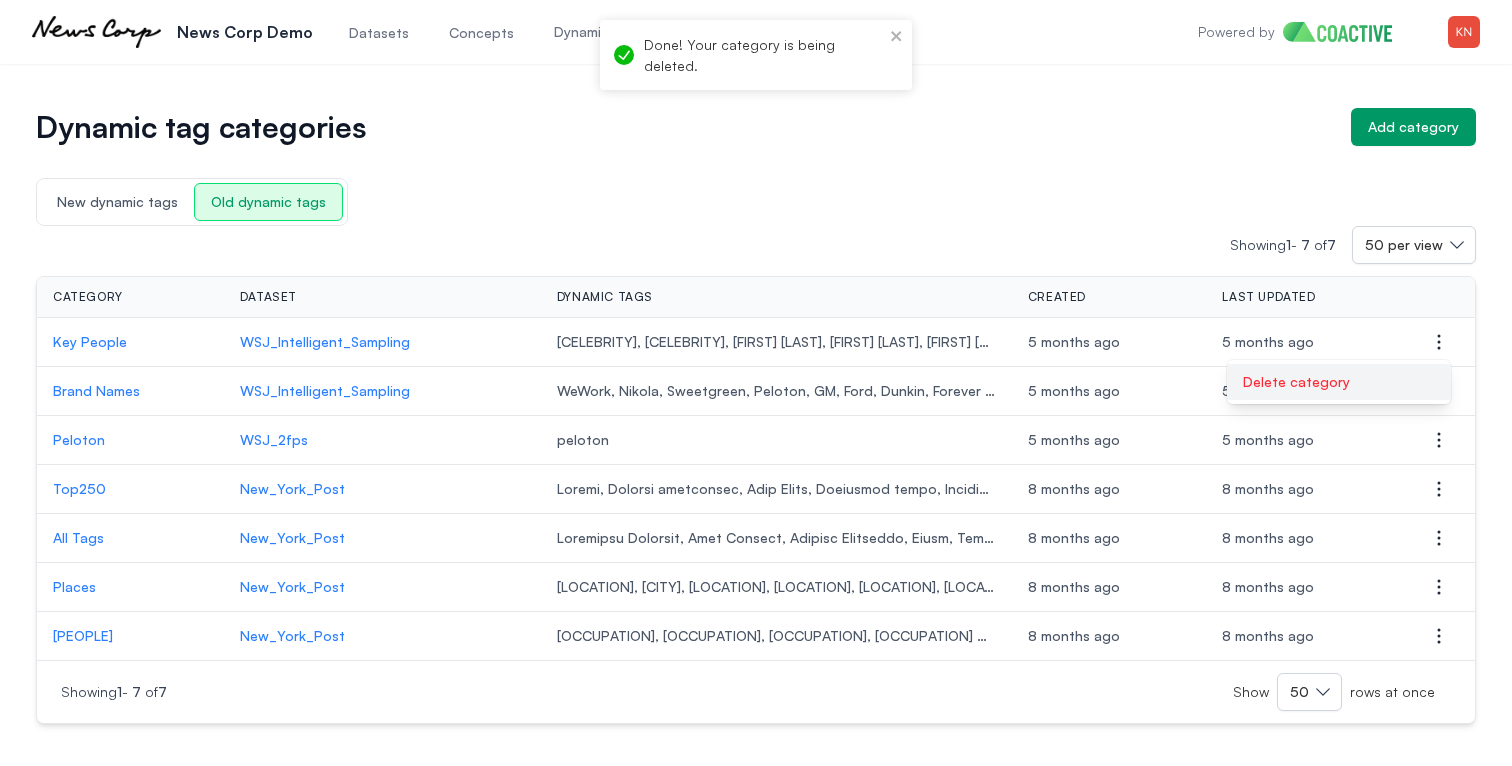 click on "Delete category" at bounding box center (1339, 382) 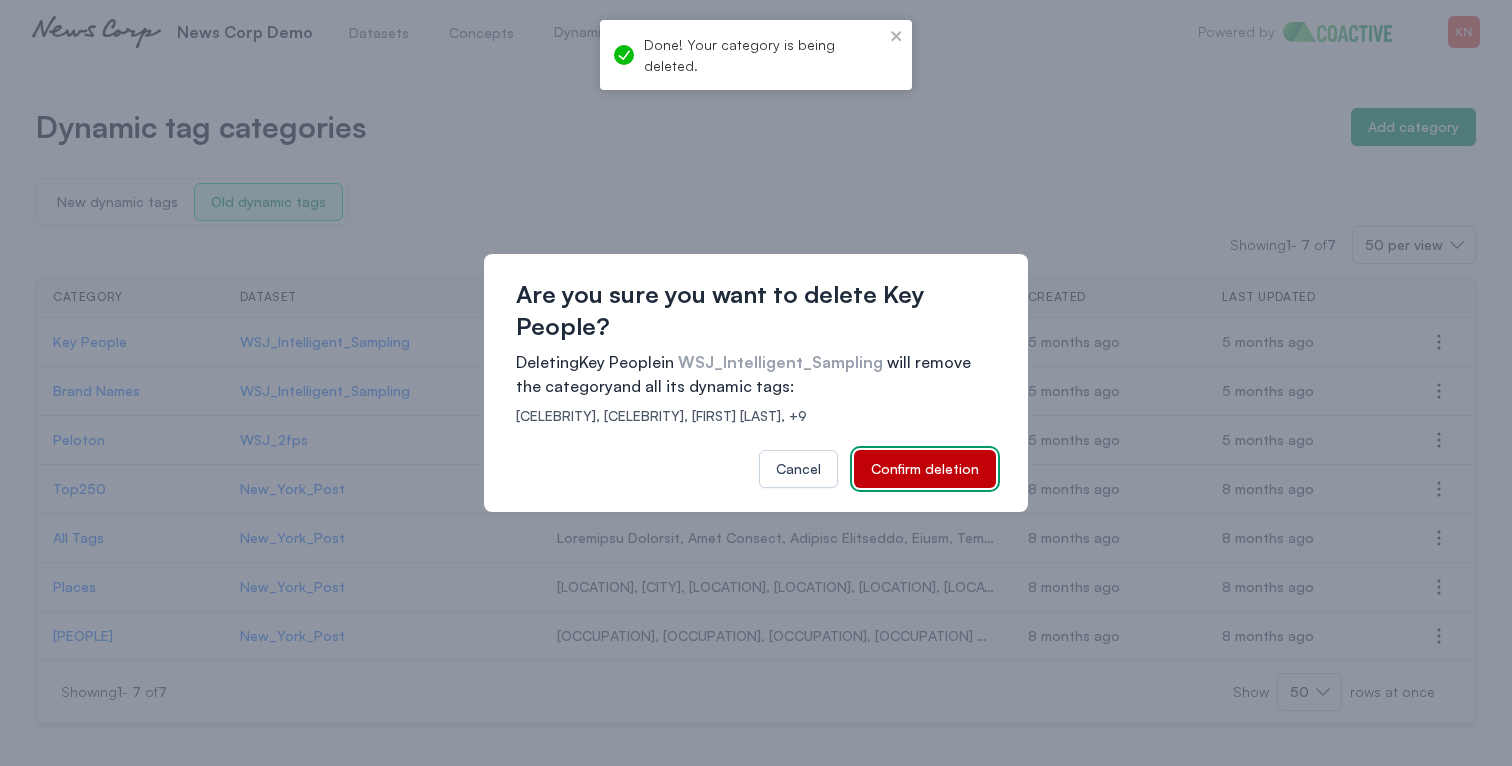 click on "Confirm deletion" at bounding box center (925, 469) 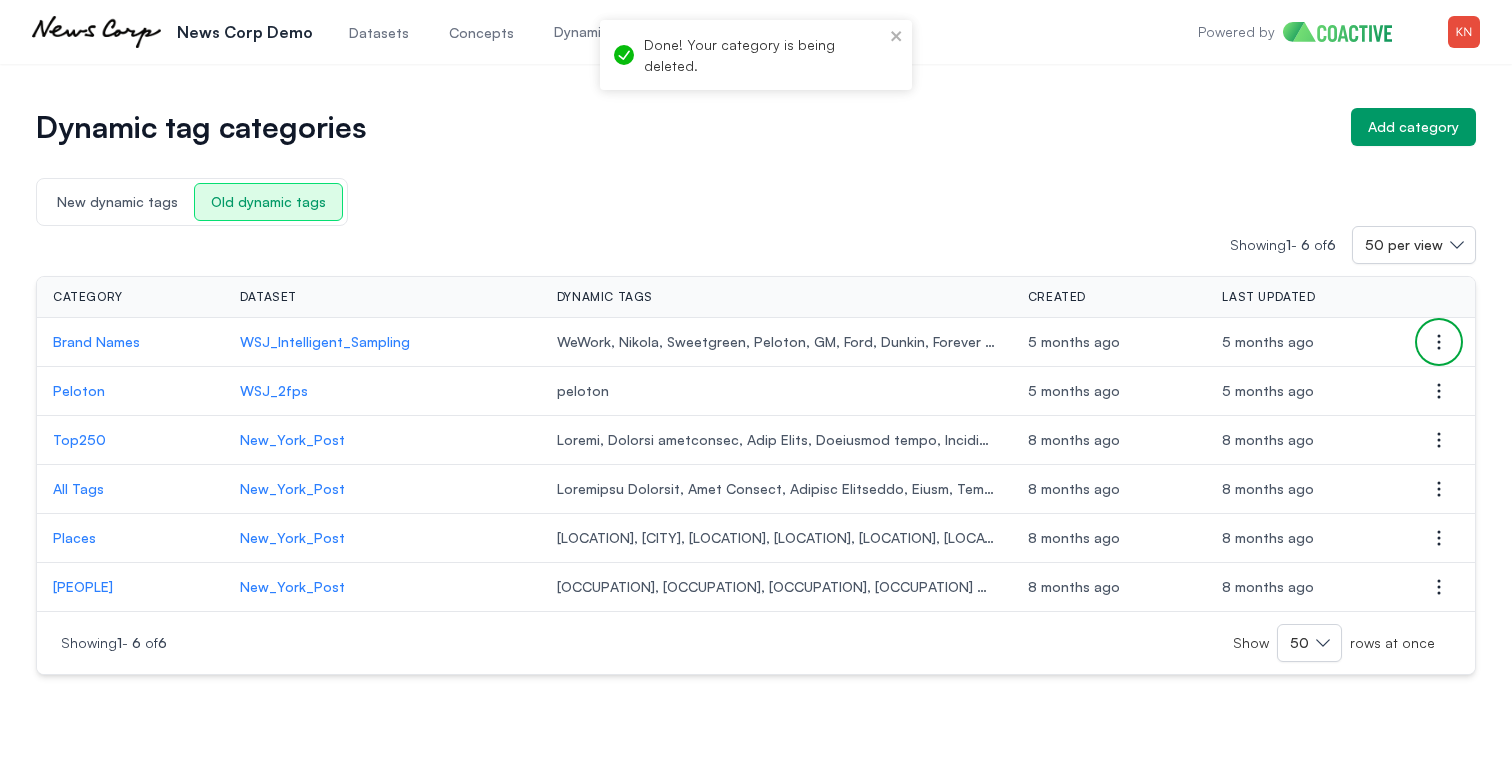 click 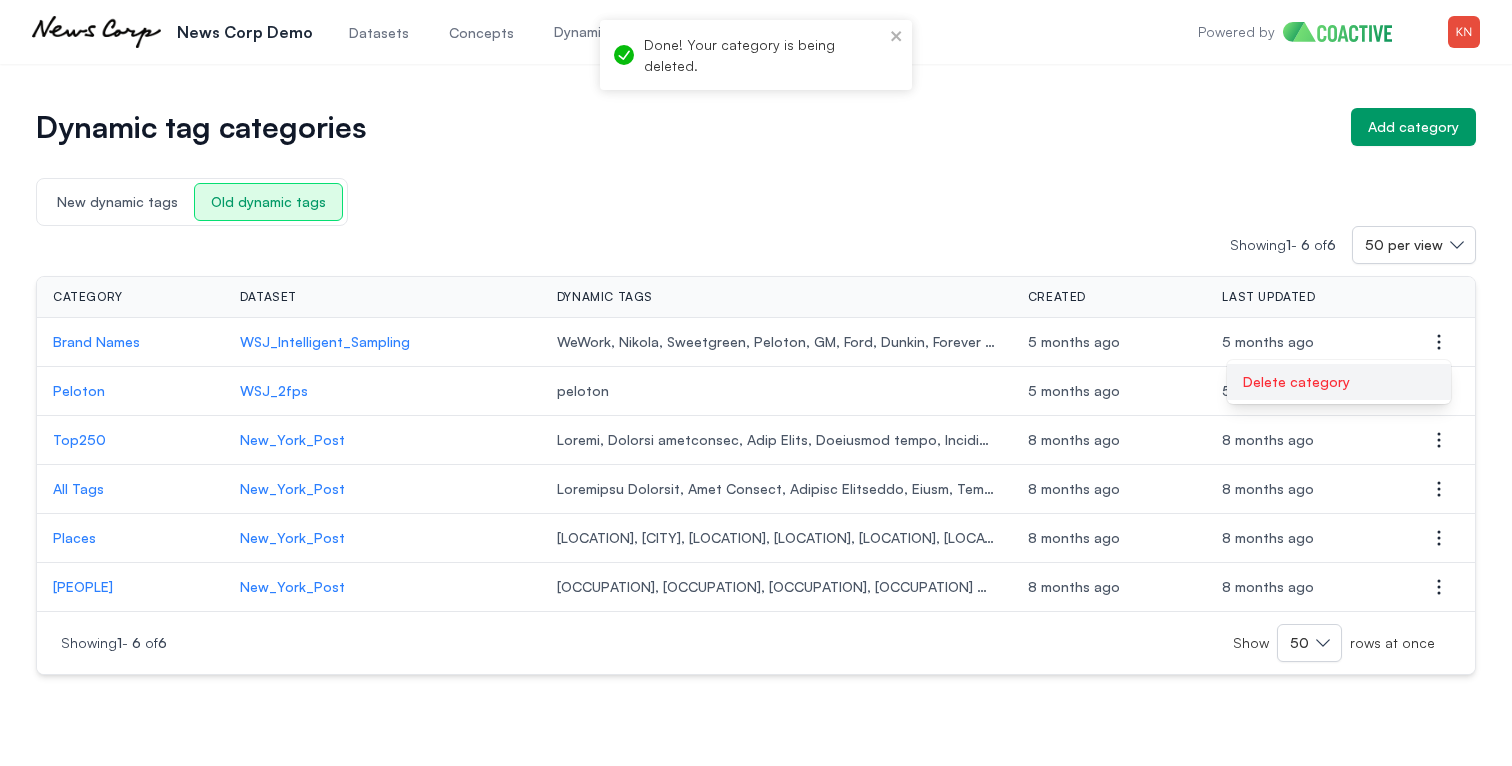 click on "Delete category" at bounding box center [1339, 382] 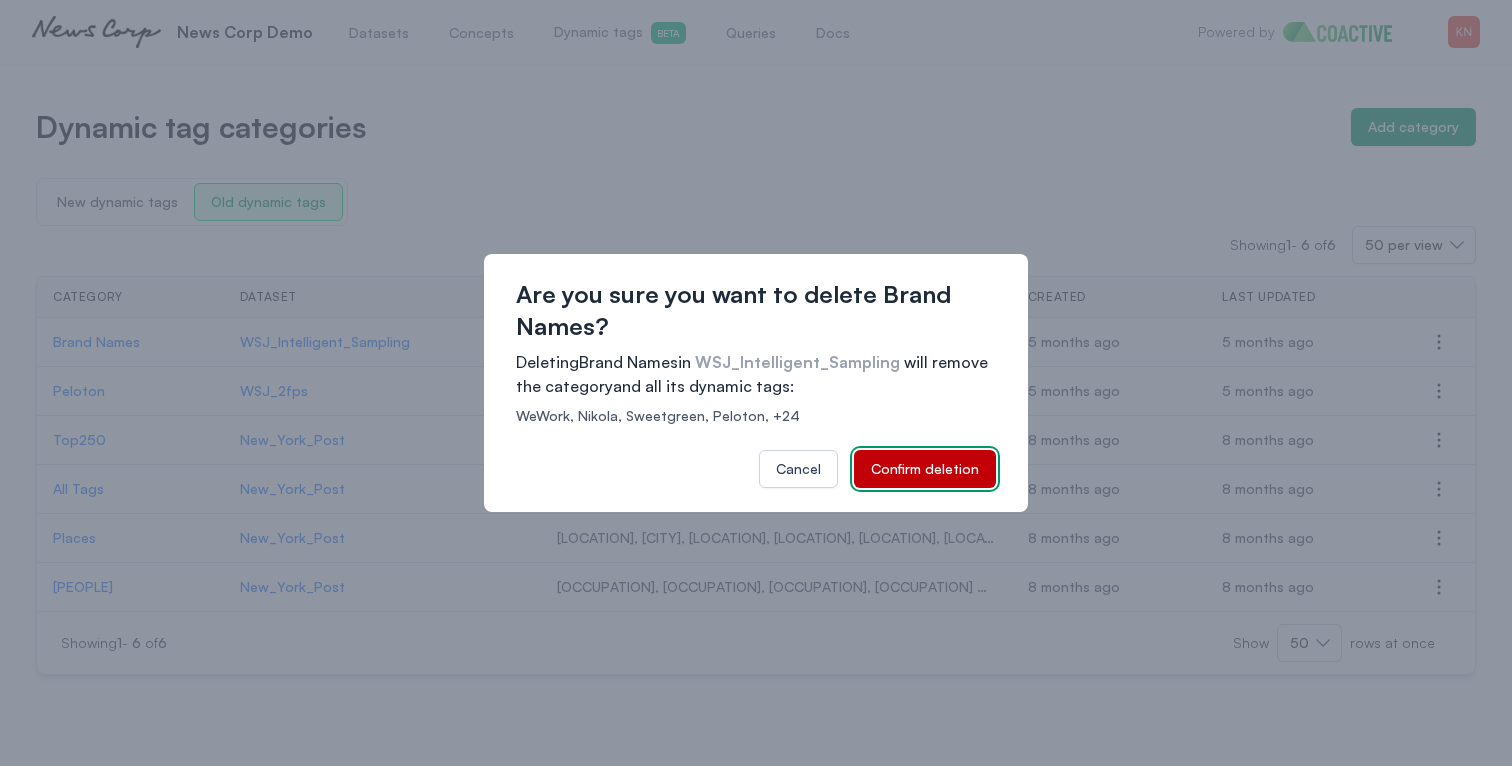 click on "Confirm deletion" at bounding box center (925, 469) 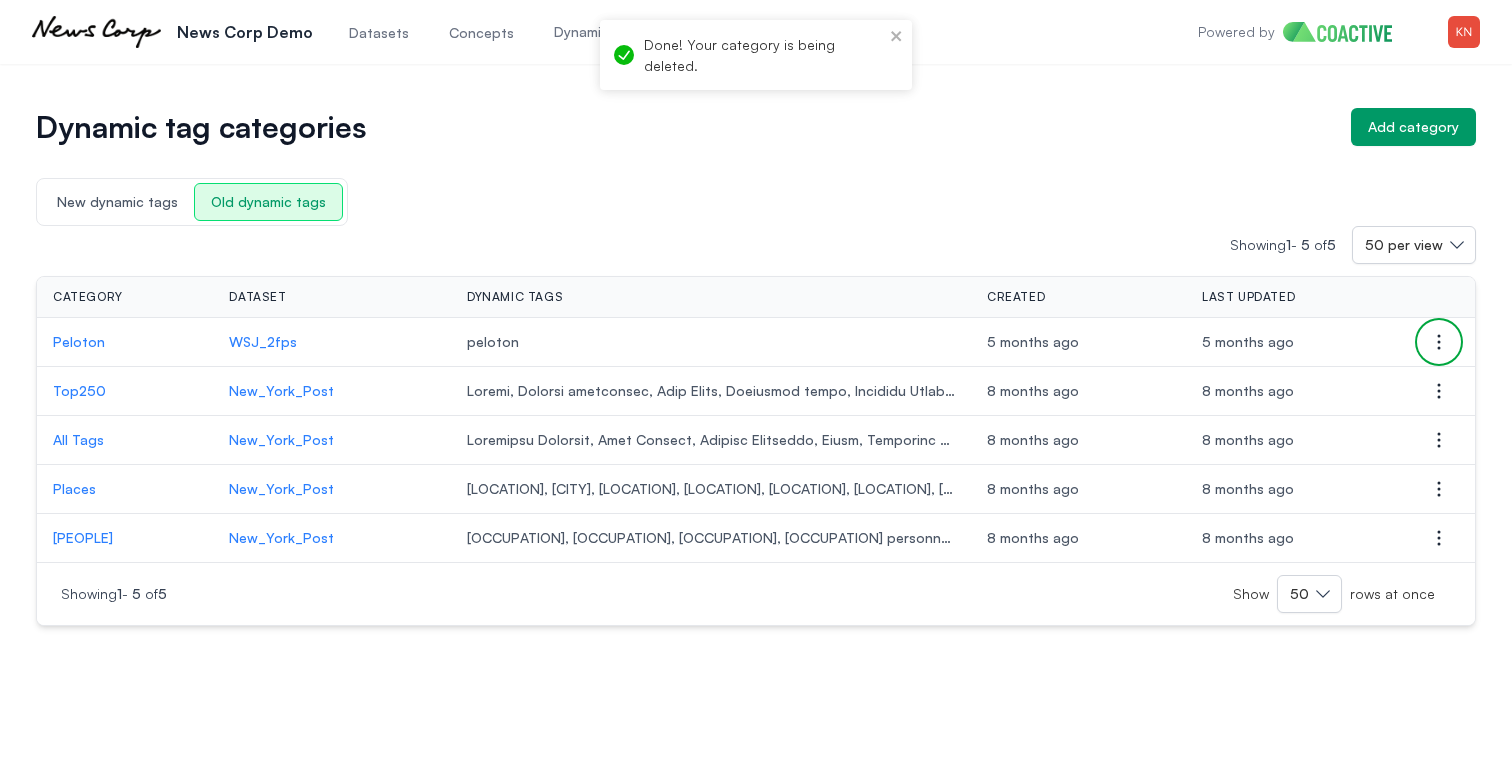 click 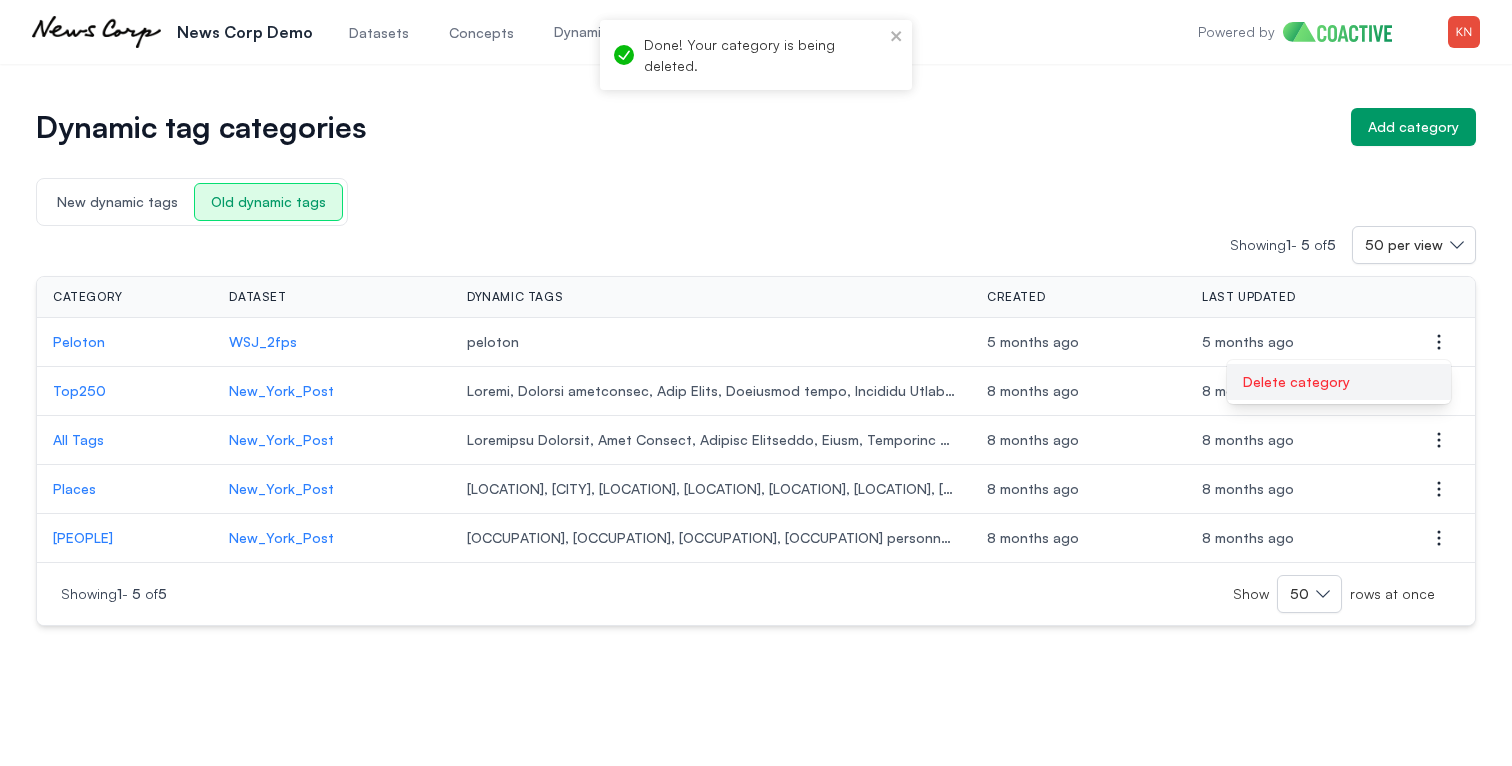 click on "Delete category" at bounding box center (1339, 382) 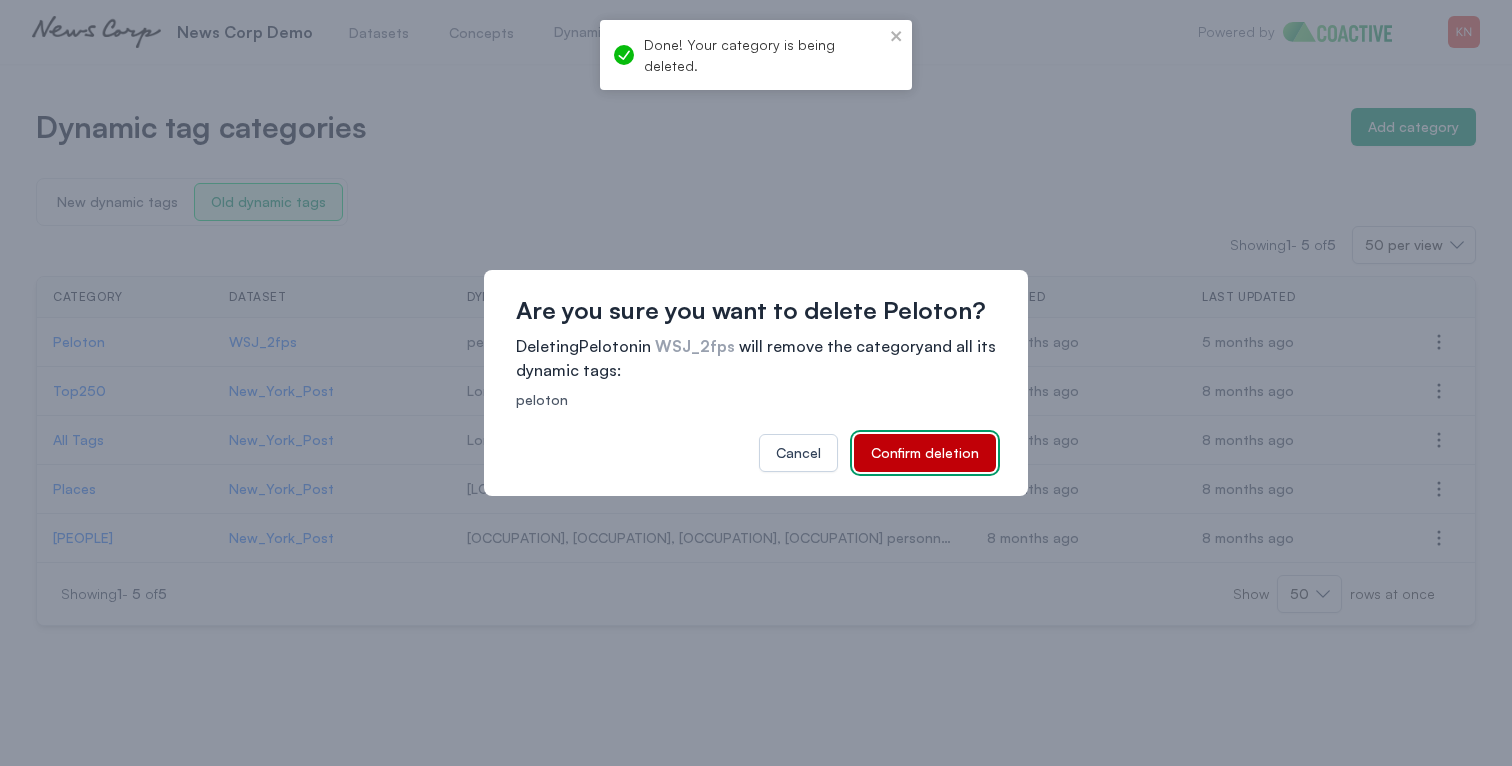 click on "Confirm deletion" at bounding box center [925, 453] 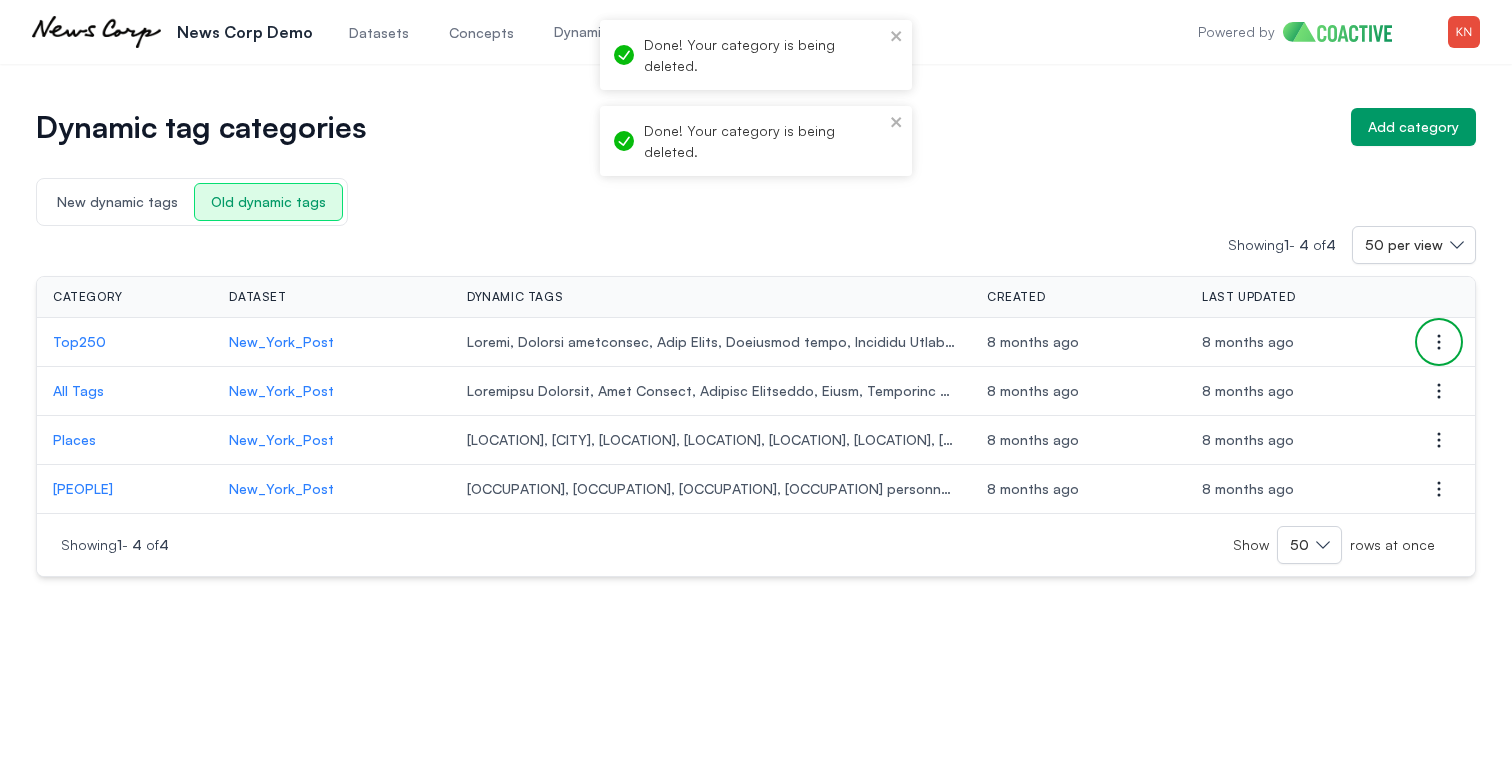 click 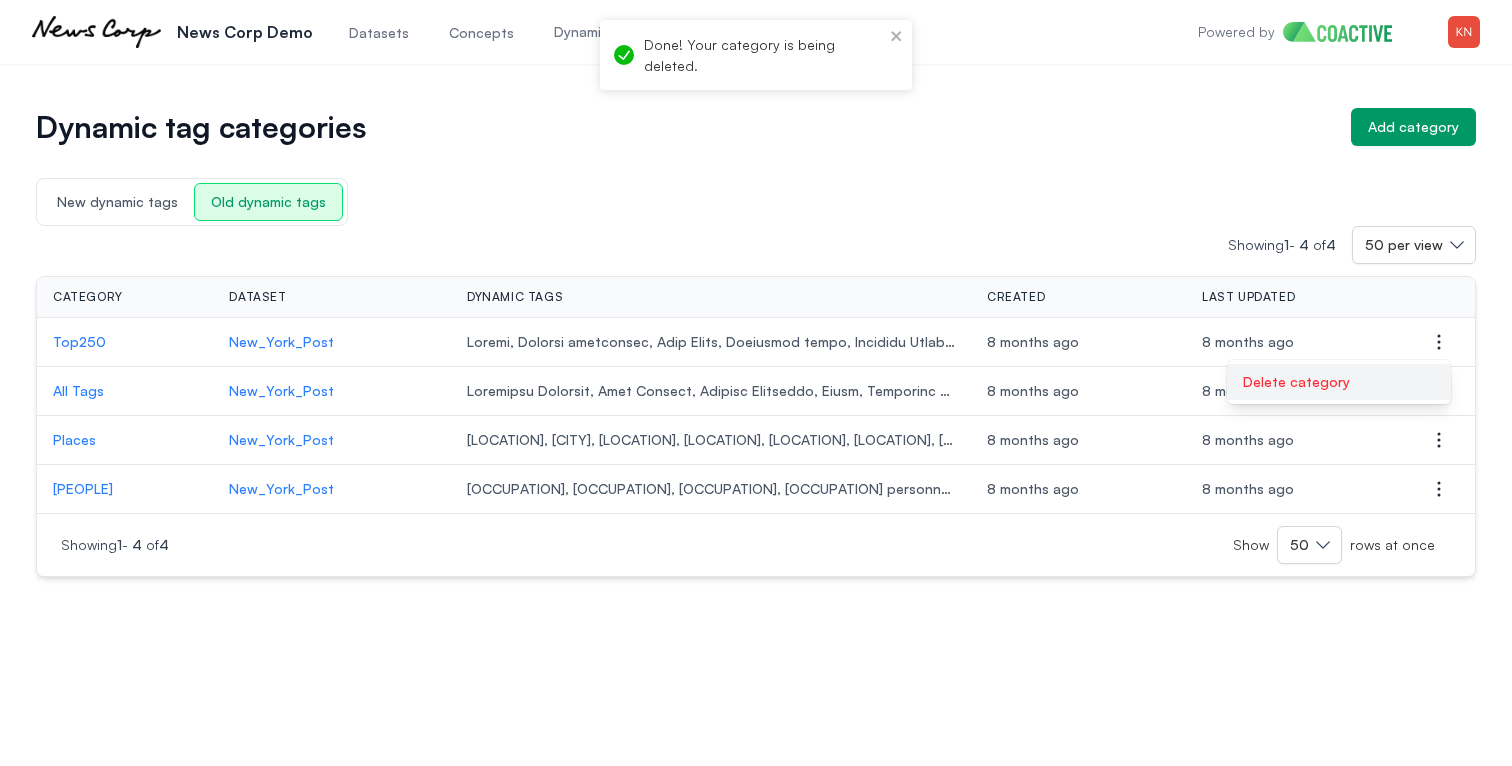 click on "Delete category" at bounding box center (1339, 382) 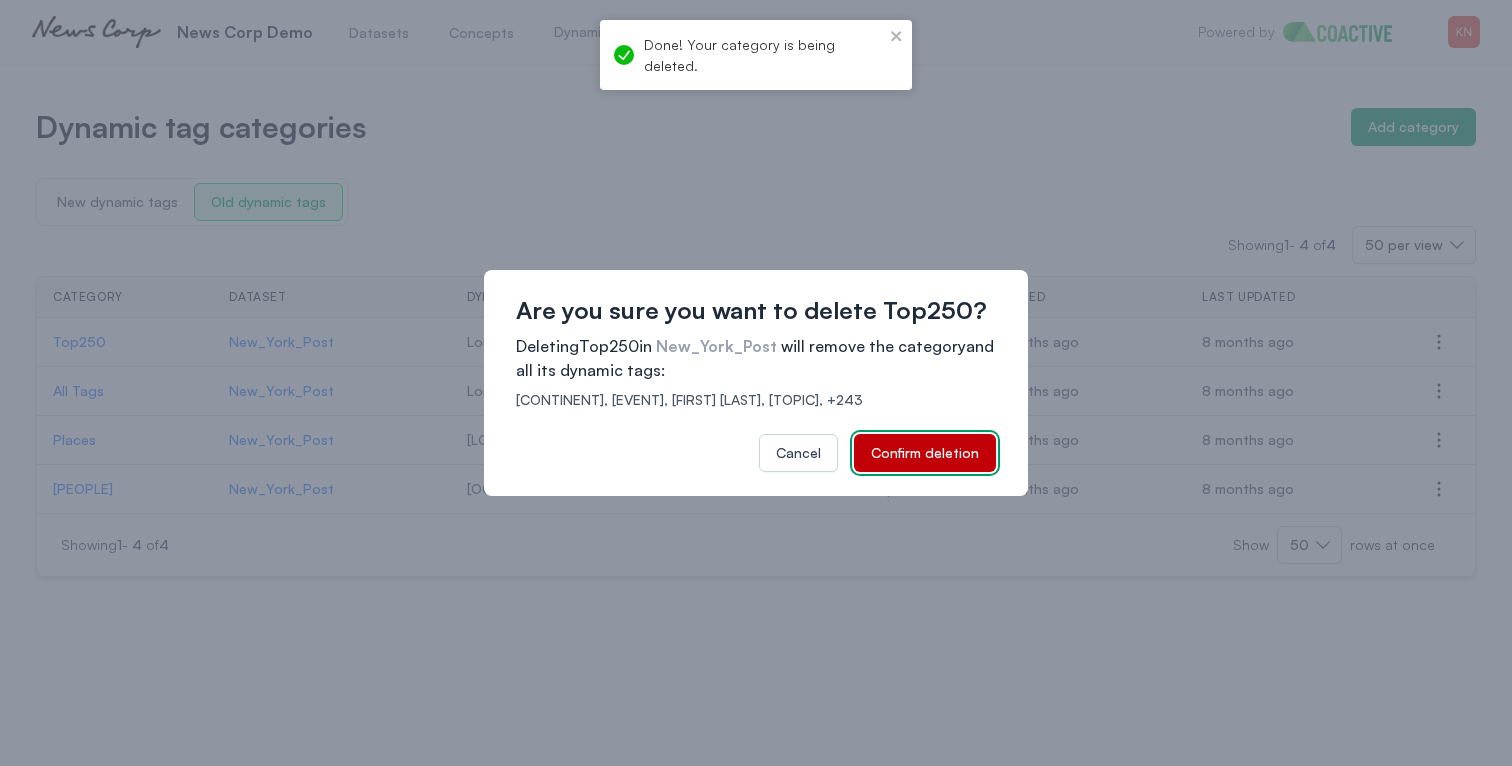 click on "Confirm deletion" at bounding box center [925, 453] 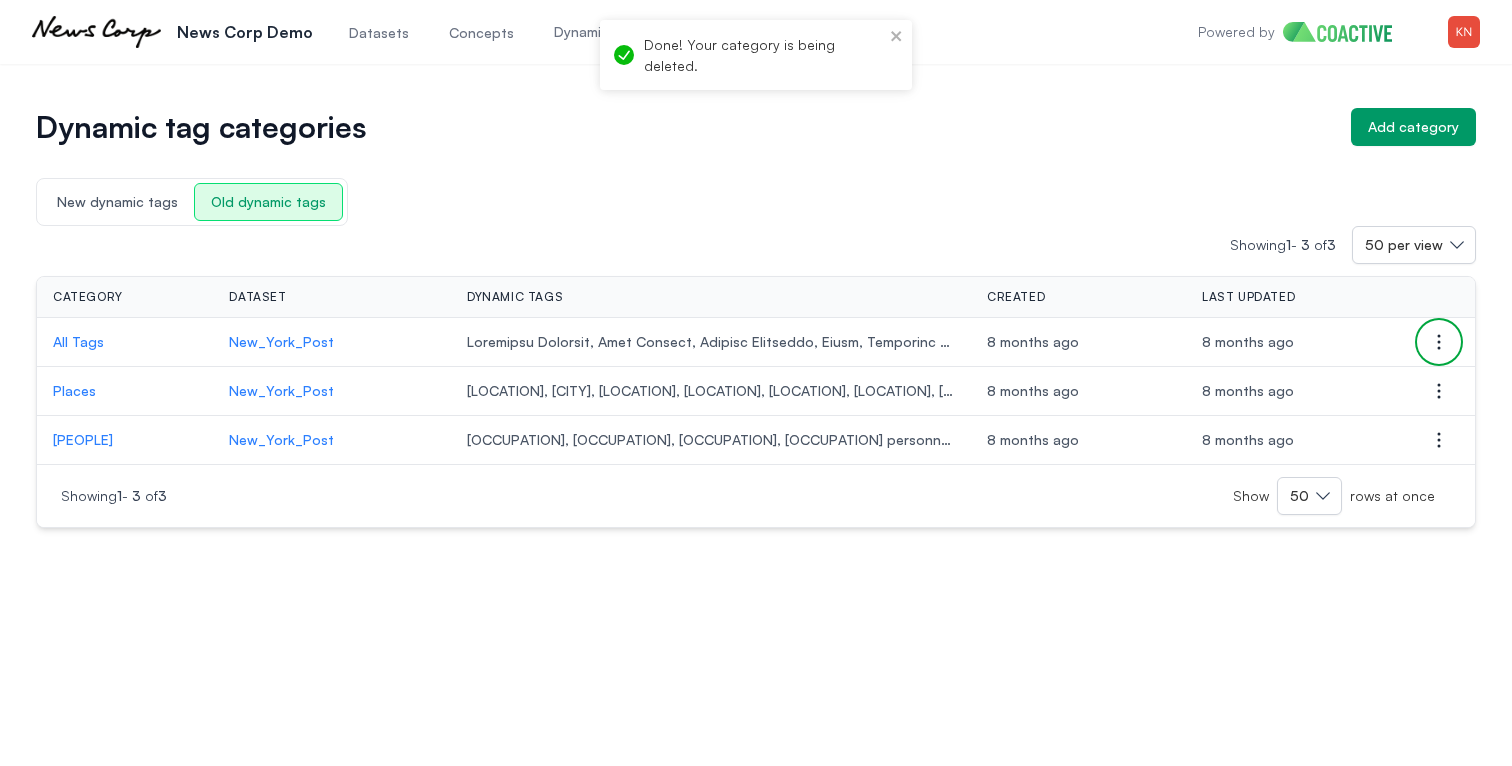click on "Open options" at bounding box center [1439, 342] 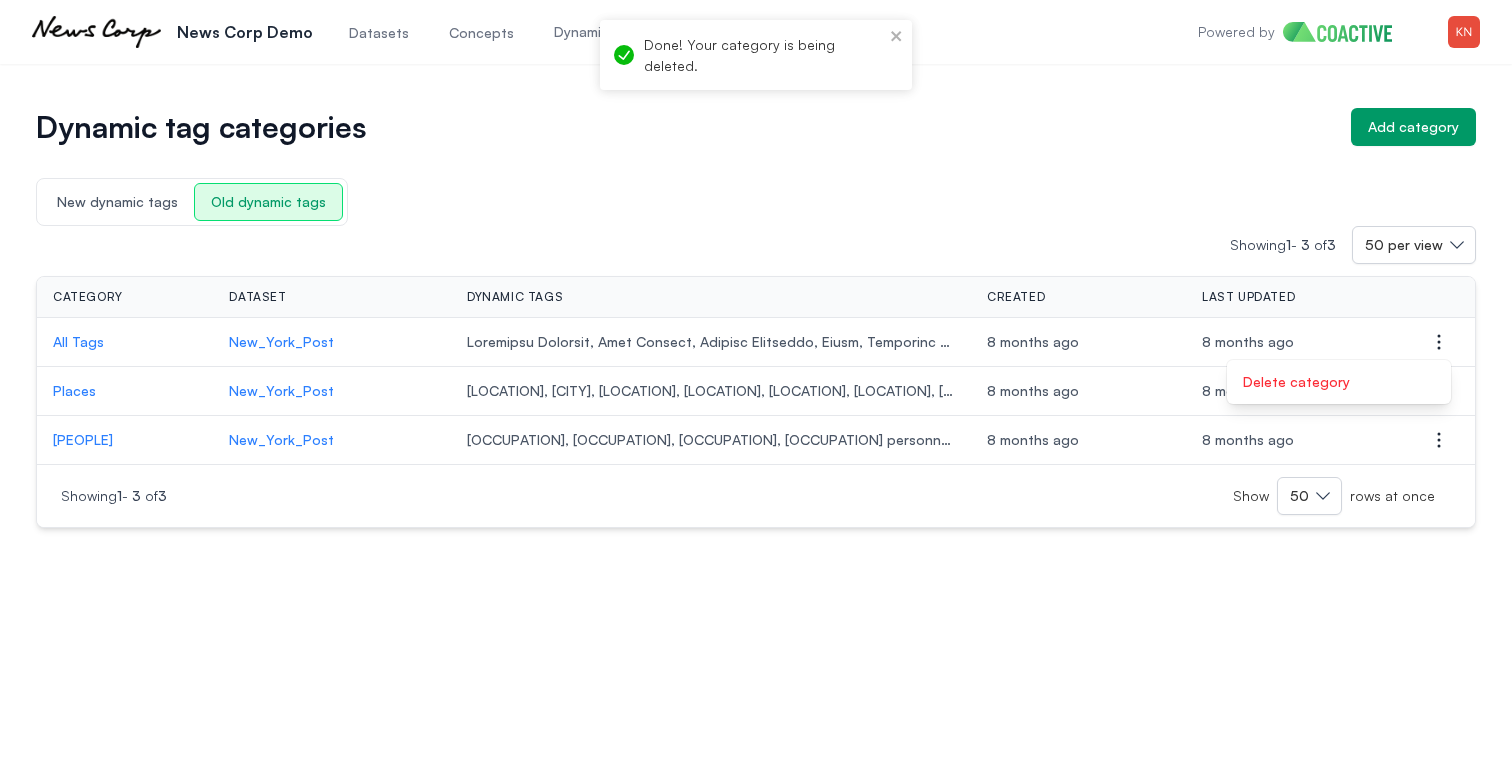 click on "Delete category" at bounding box center (1296, 381) 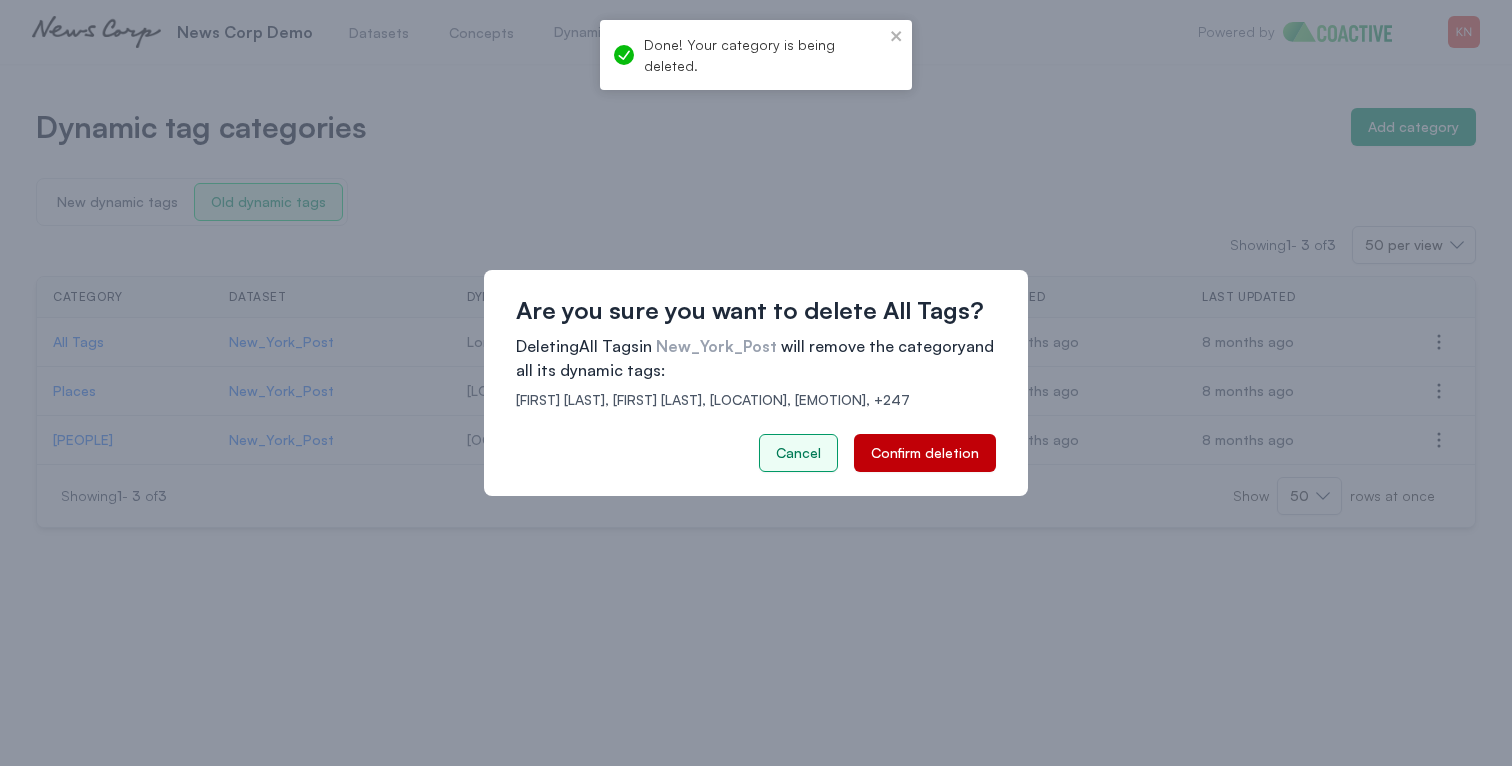 click on "Cancel" at bounding box center [798, 453] 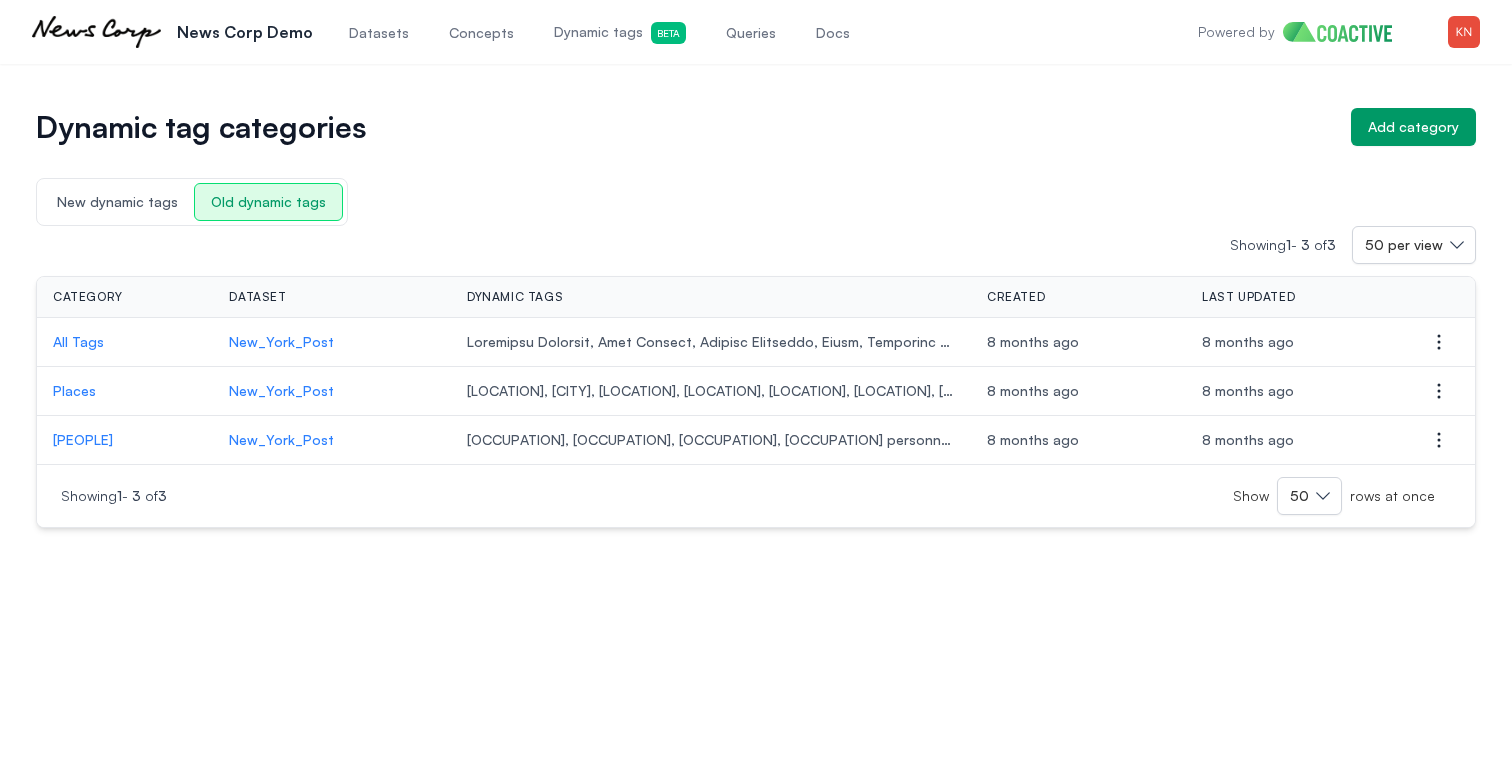 click on "All Tags" at bounding box center (125, 342) 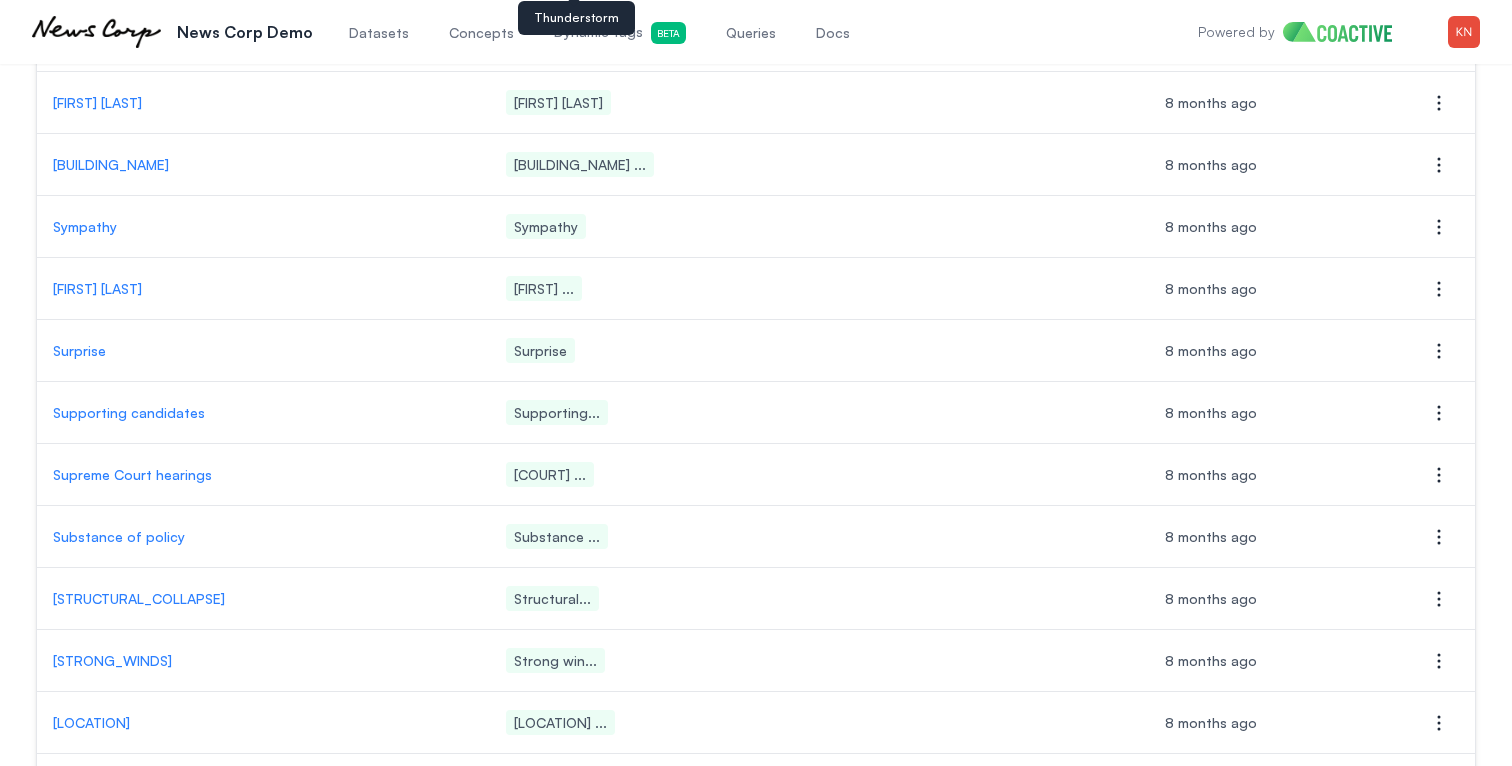 scroll, scrollTop: 2707, scrollLeft: 0, axis: vertical 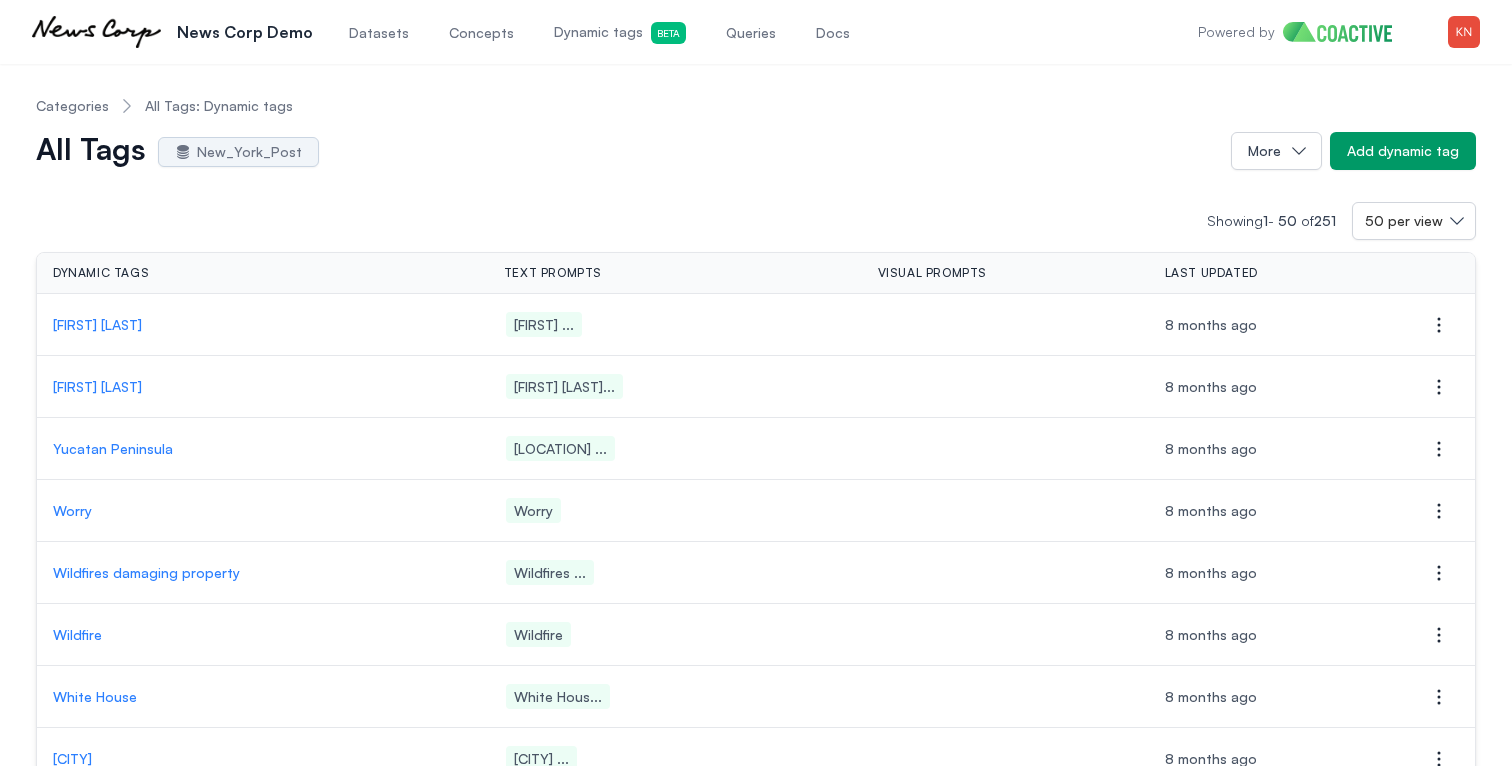 click on "Categories" at bounding box center [72, 106] 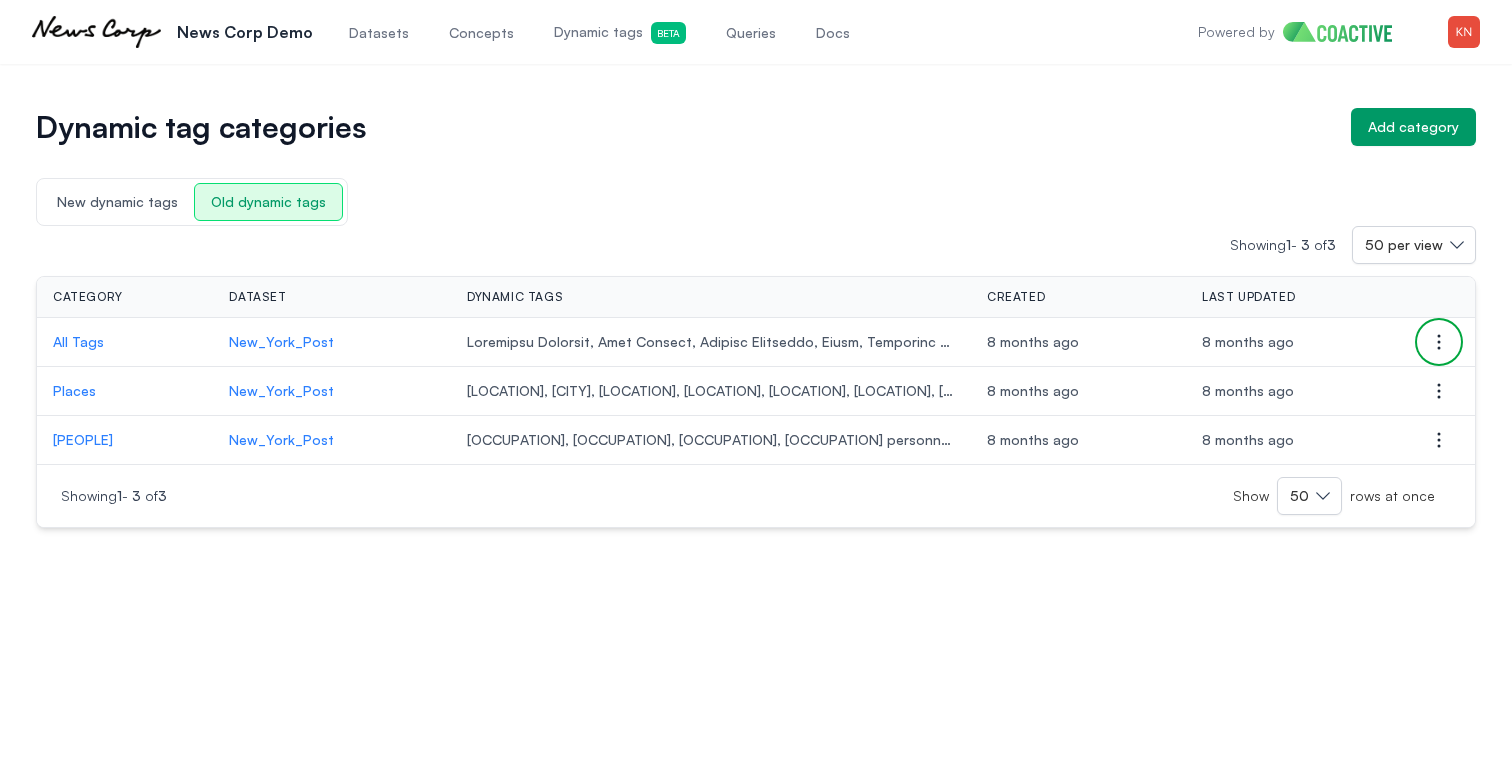 click on "Open options" at bounding box center [1439, 342] 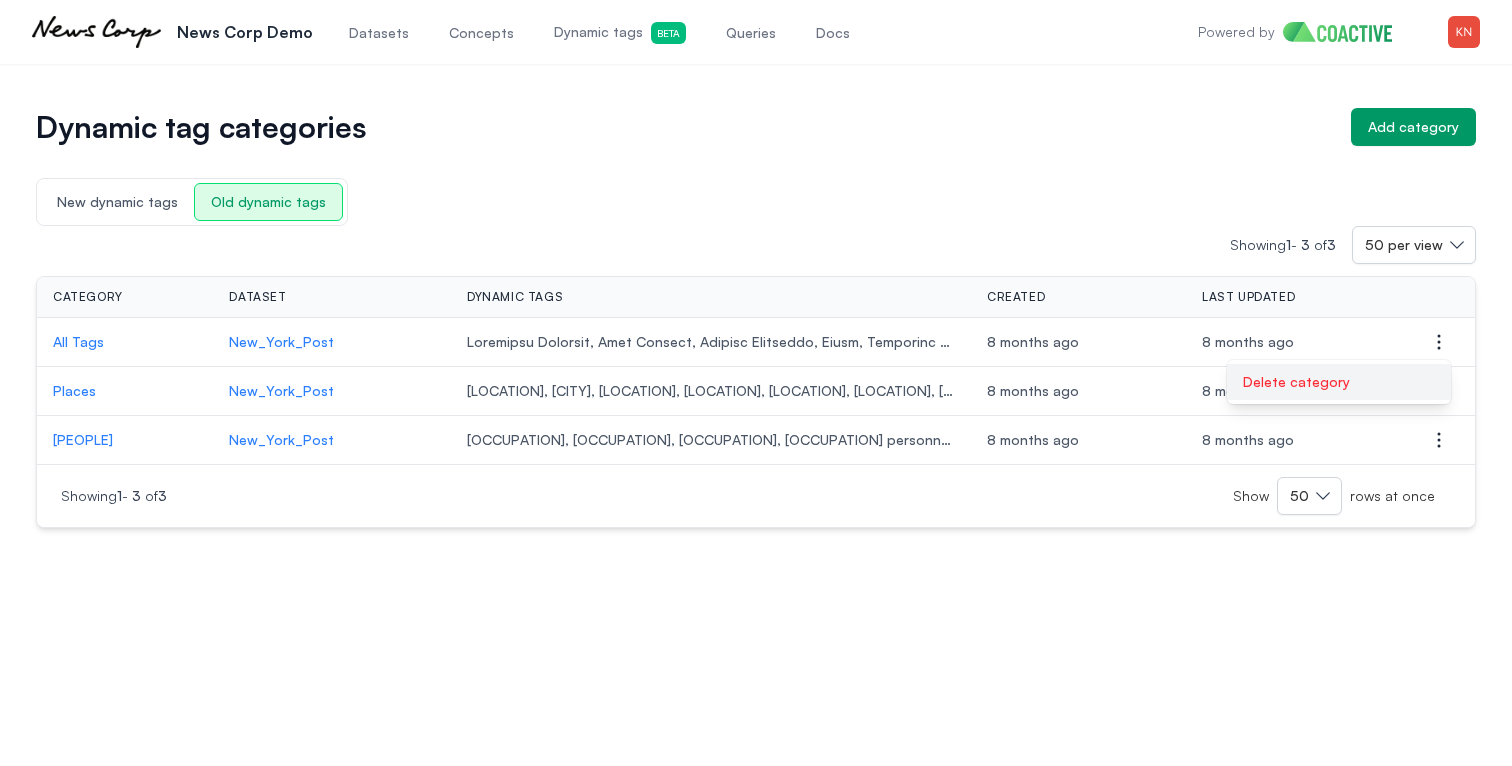 click on "Delete category" at bounding box center [1339, 382] 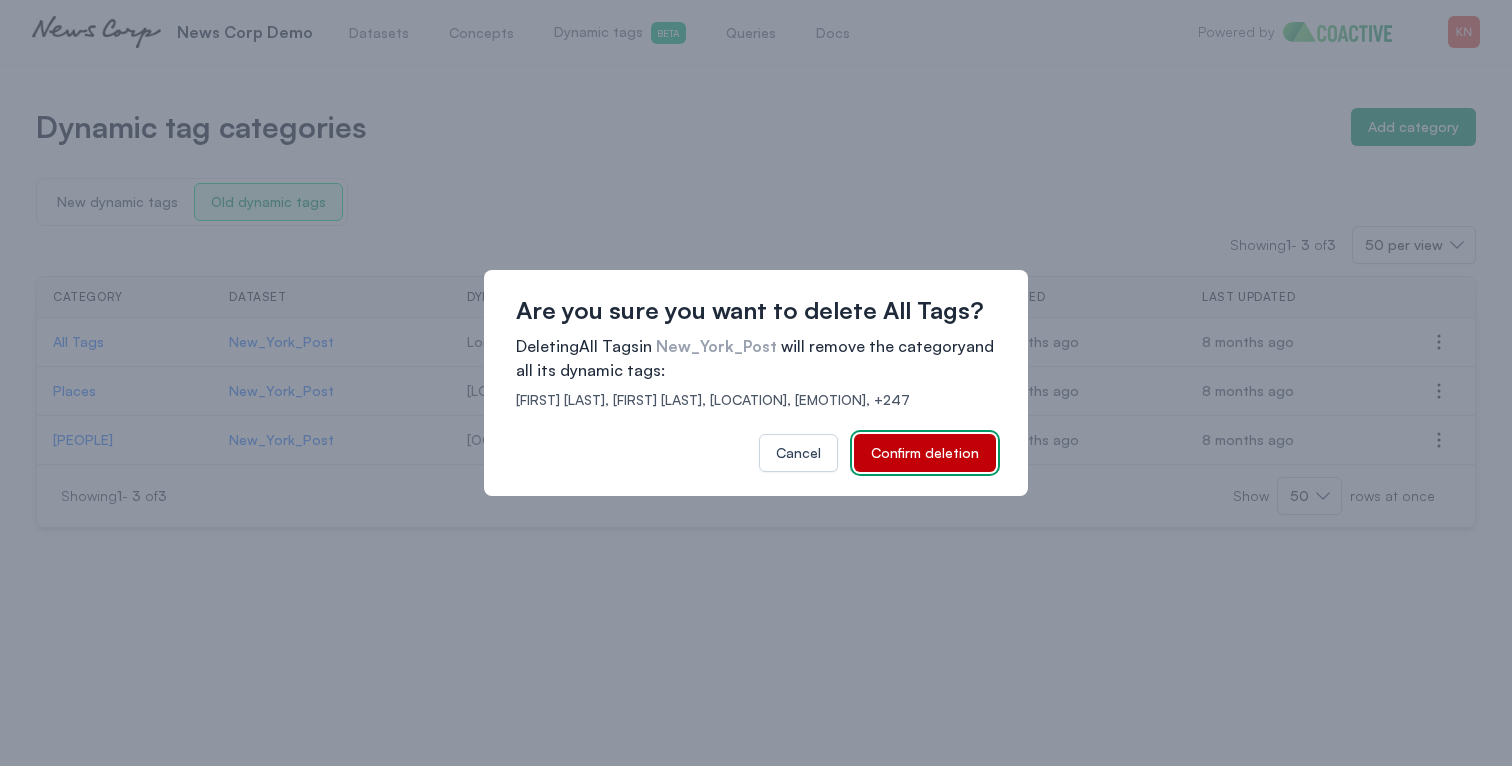 click on "Confirm deletion" at bounding box center (925, 453) 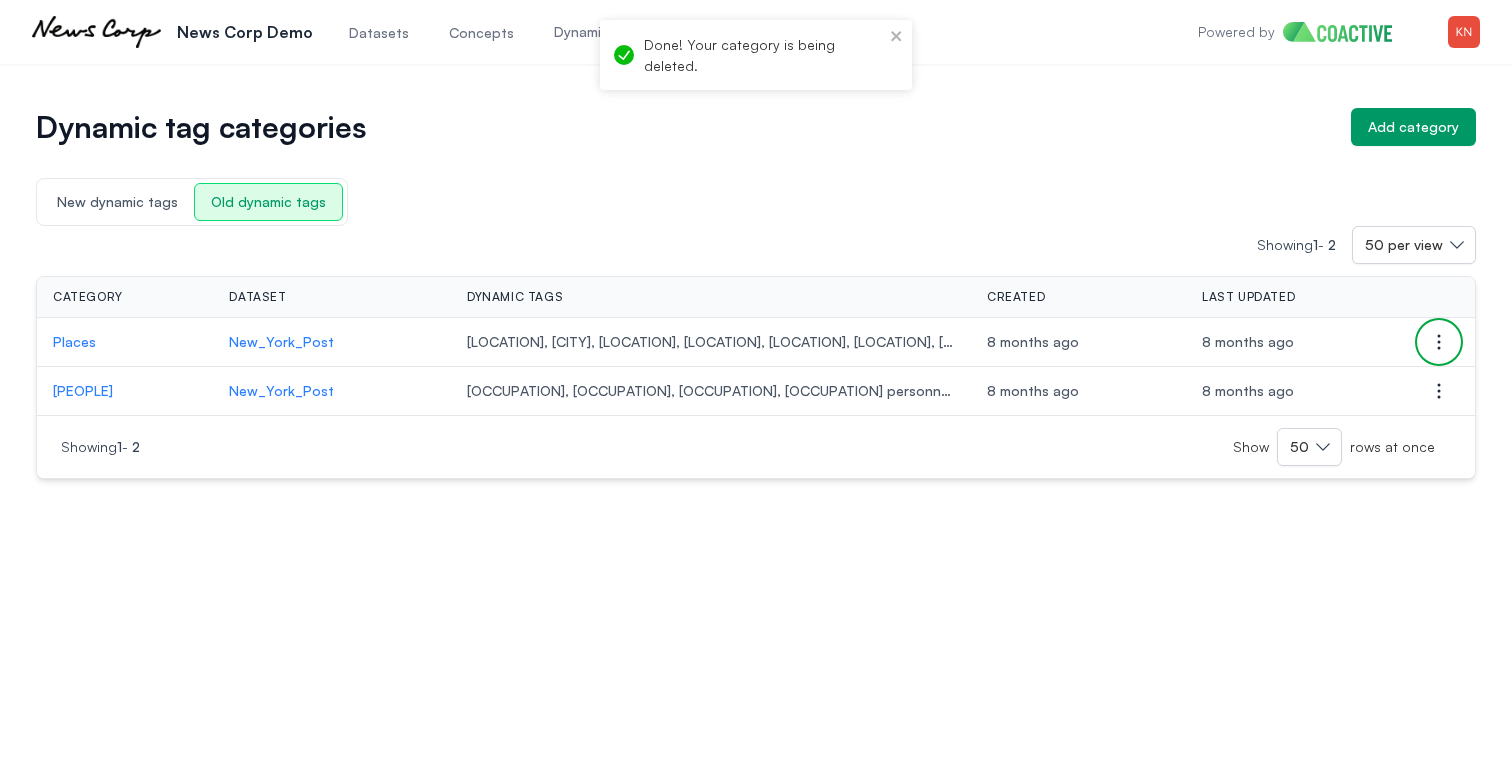 click 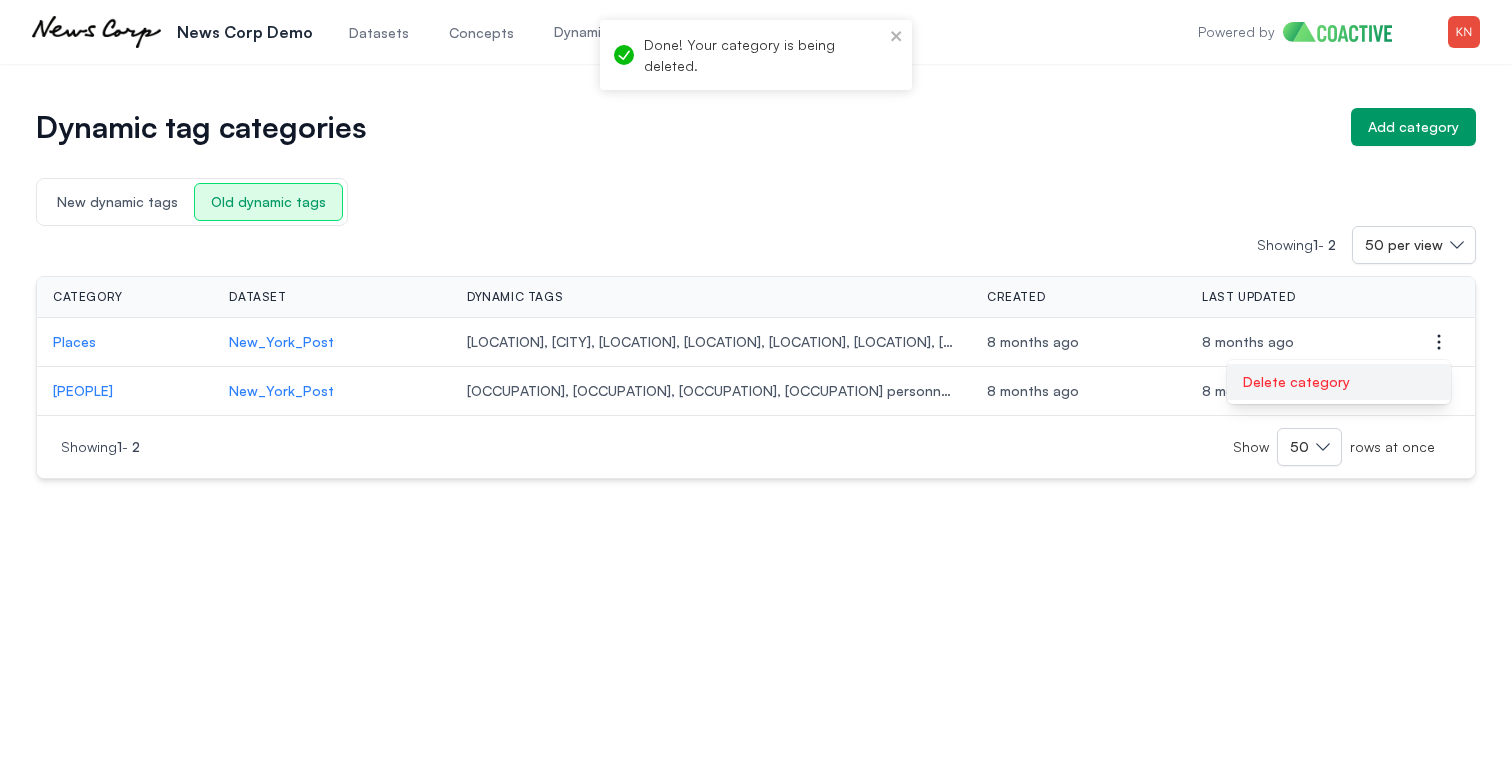 click on "Delete category" at bounding box center [1339, 382] 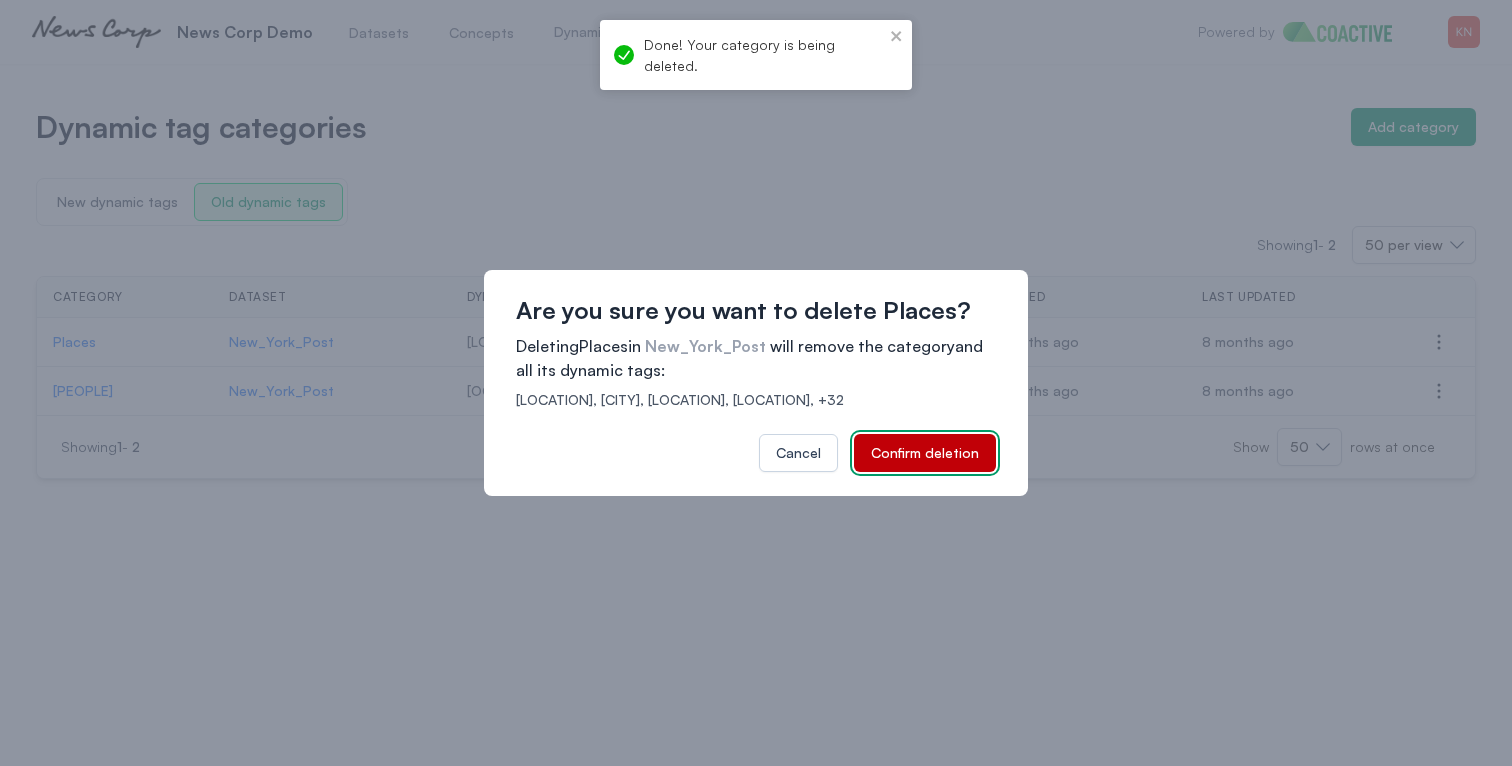 click on "Confirm deletion" at bounding box center (925, 453) 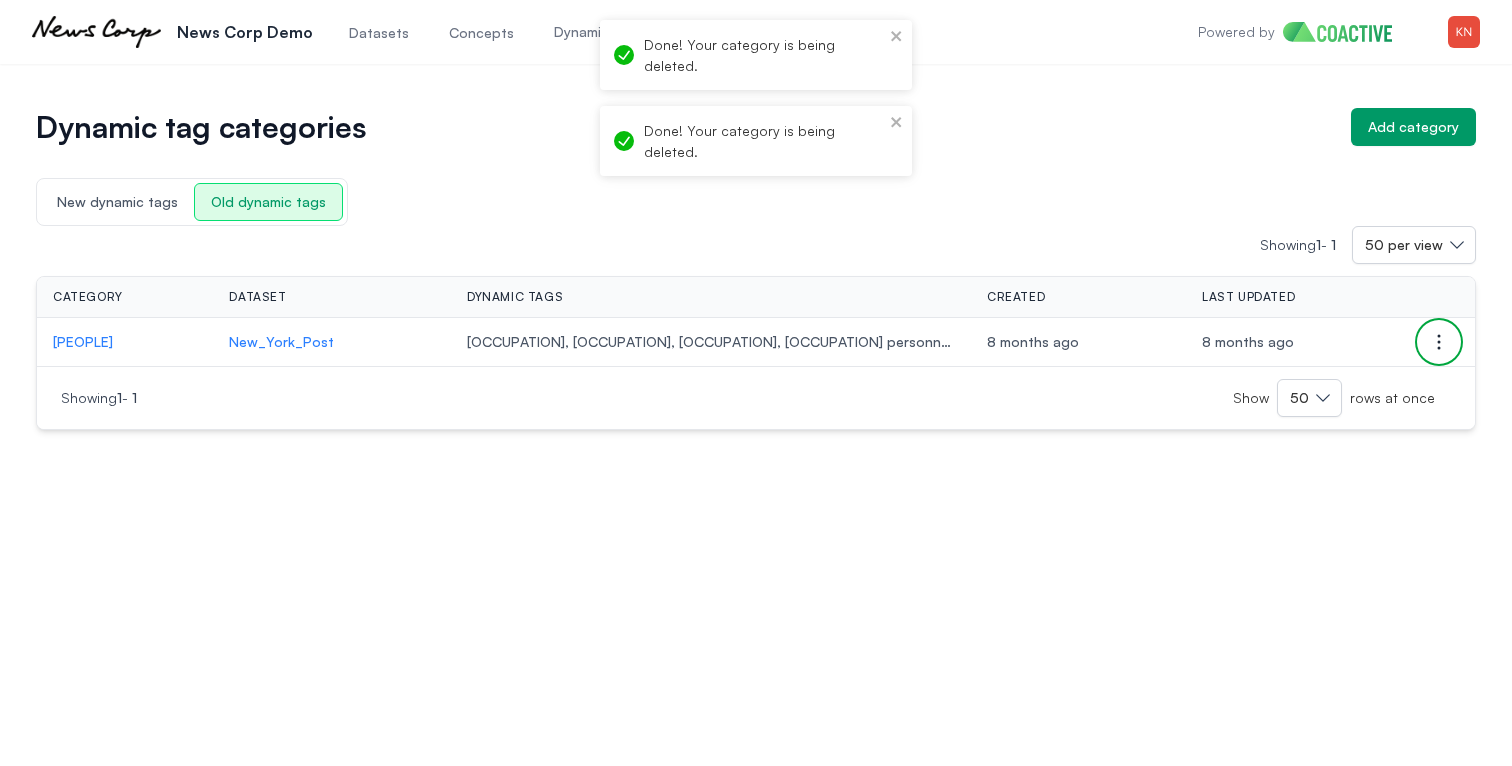 click 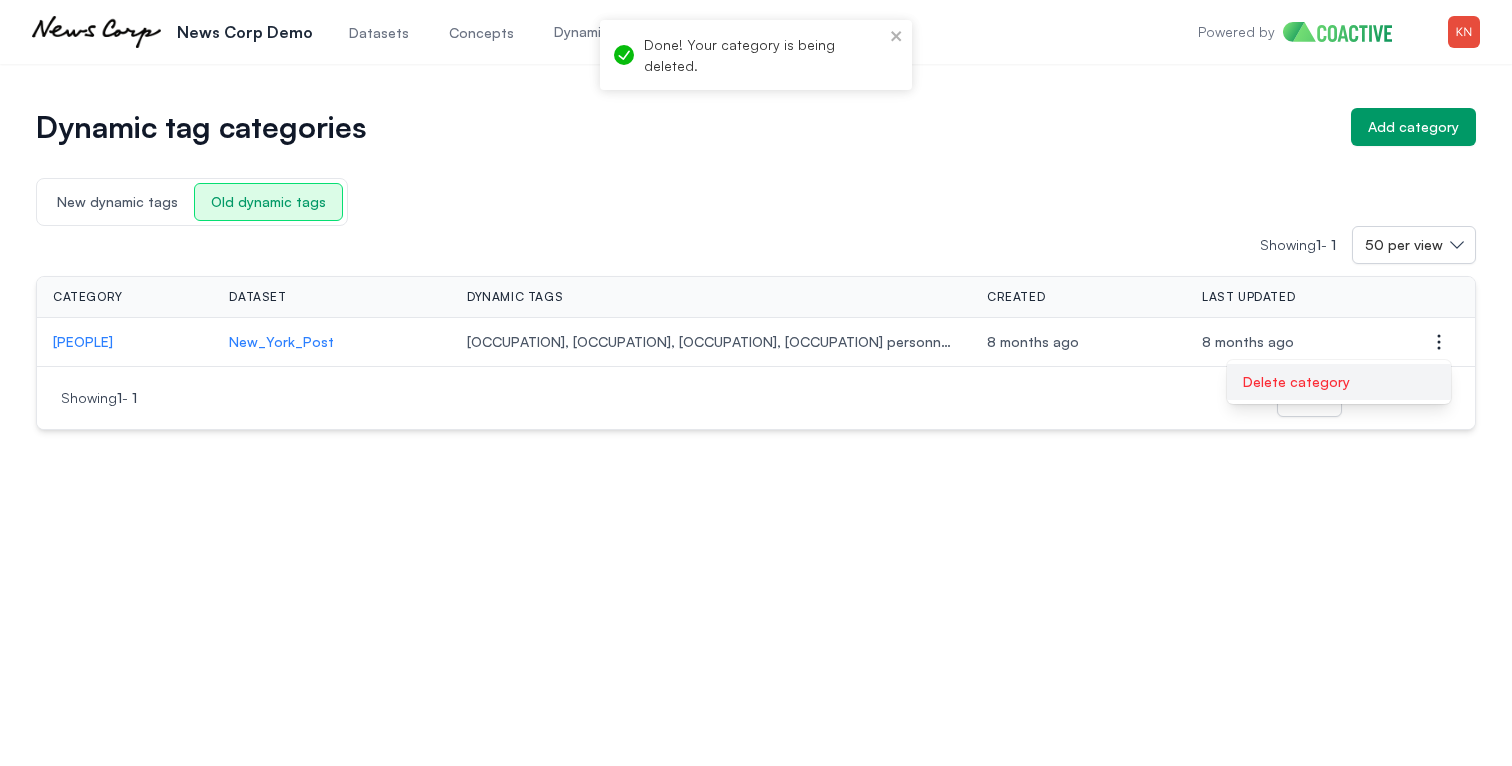click on "Delete category" at bounding box center (1339, 382) 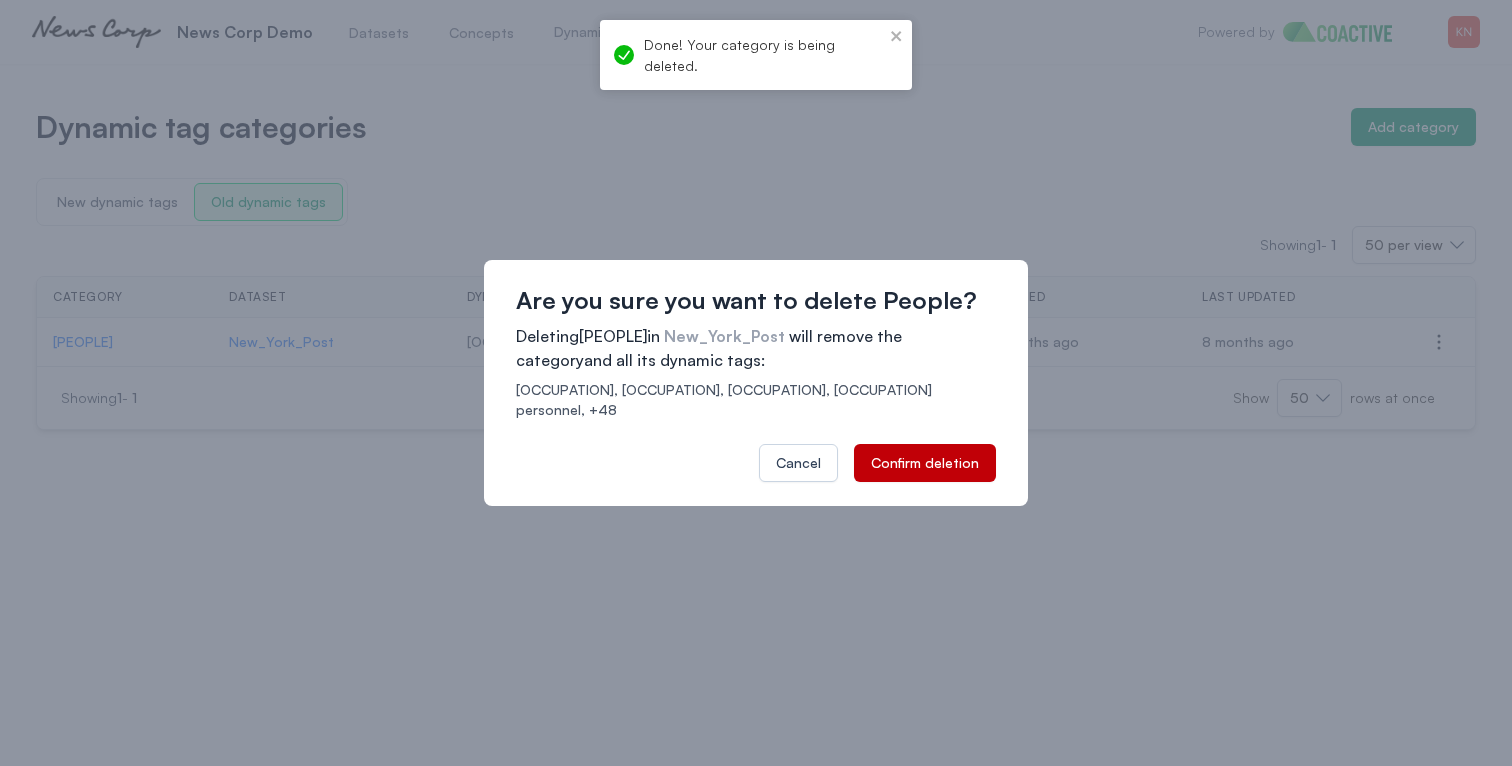 click on "Are you sure you want to delete People? Deleting People in New_York_Post will remove the category and all its dynamic tags: [OCCUPATION], [OCCUPATION], [OCCUPATION], [OCCUPATION] personnel, +48 Cancel Confirm deletion" at bounding box center (756, 383) 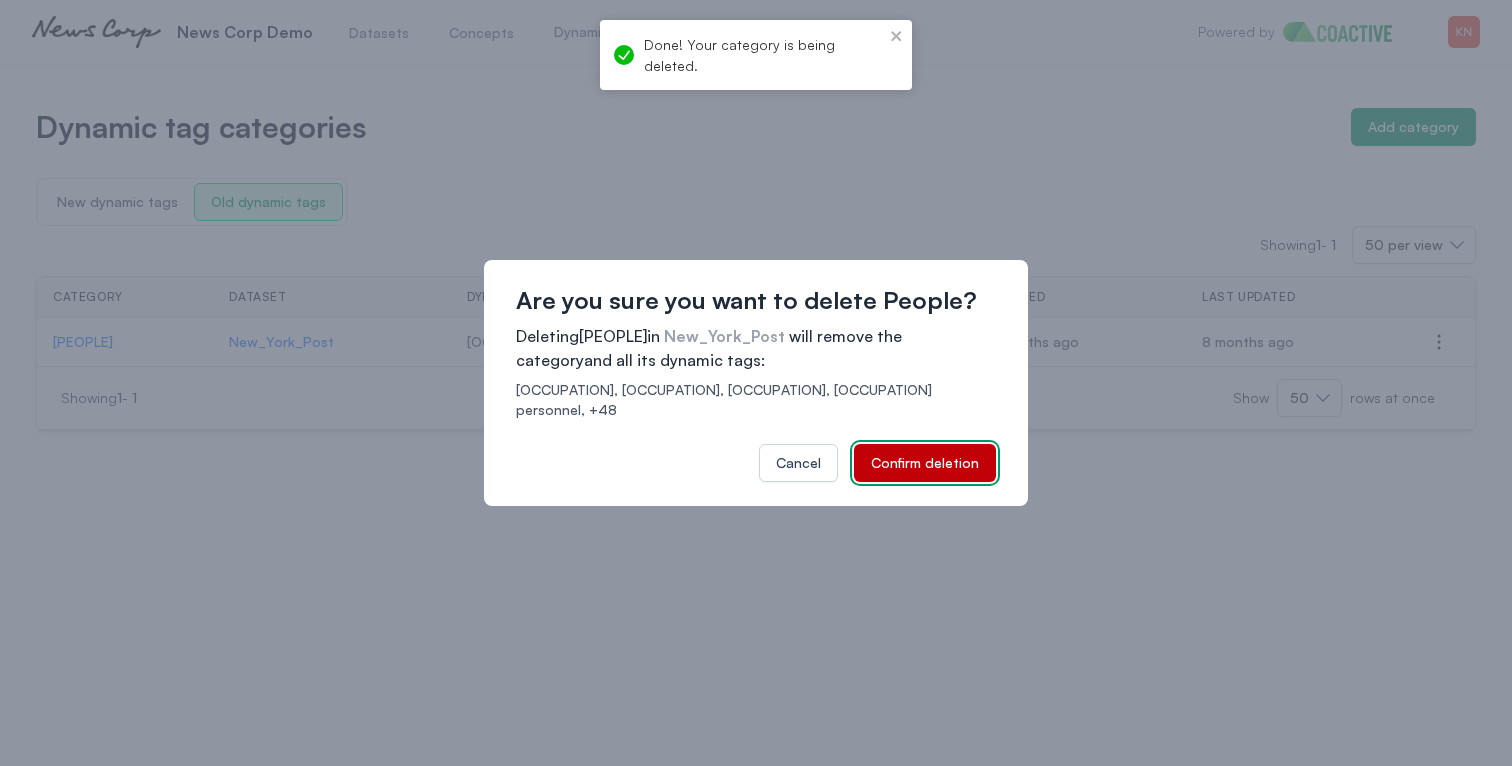 click on "Confirm deletion" at bounding box center (925, 463) 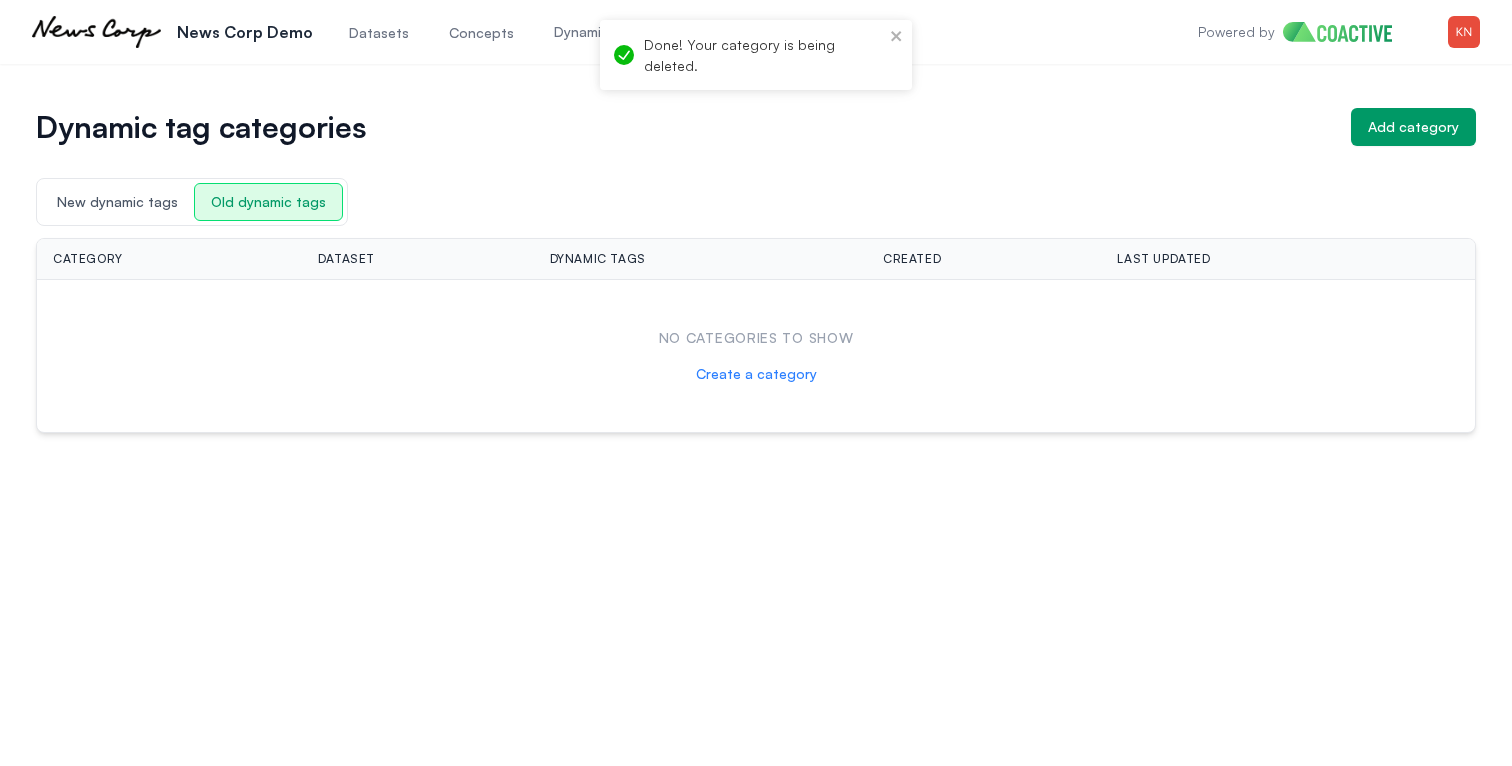 click on "New dynamic tags" at bounding box center [117, 202] 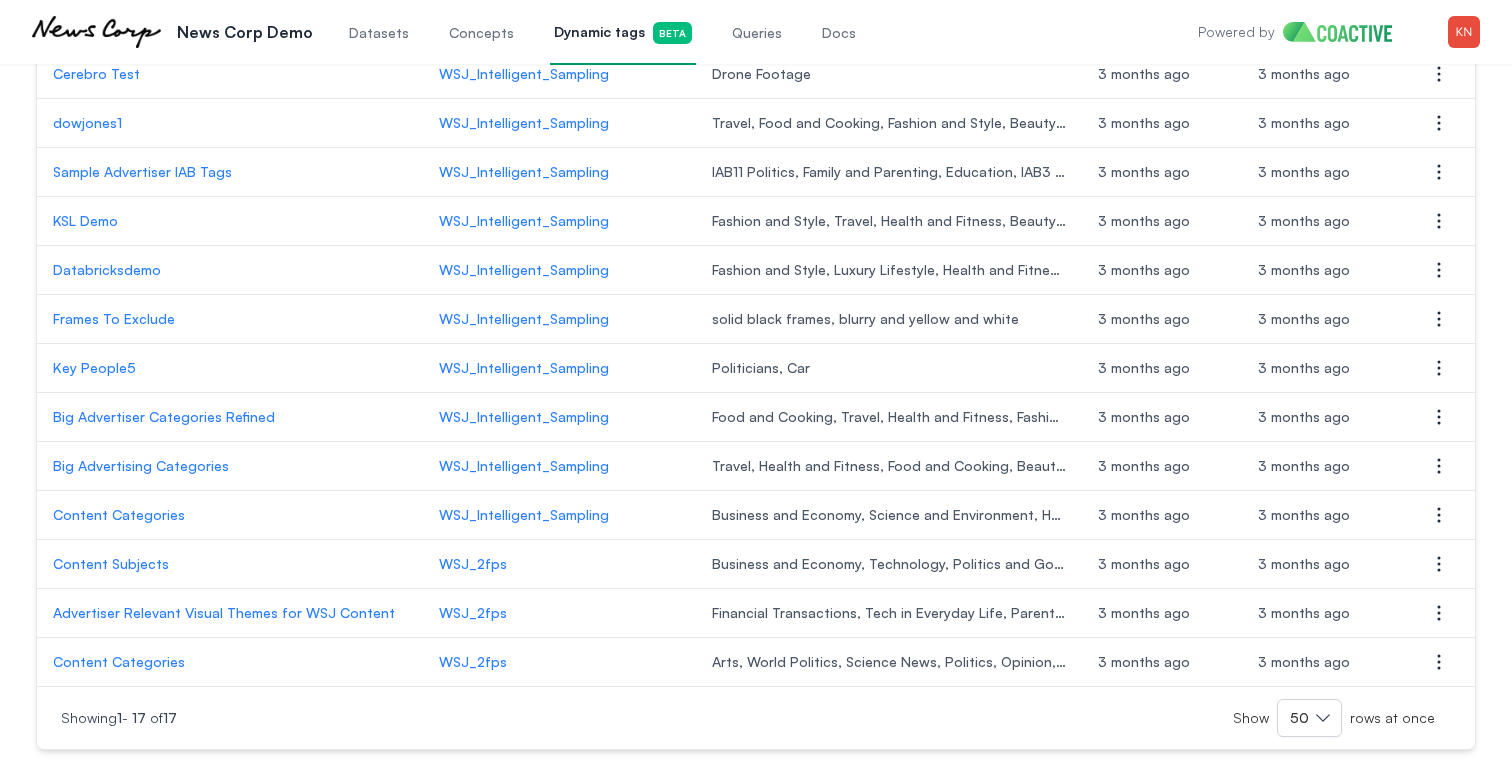scroll, scrollTop: 0, scrollLeft: 0, axis: both 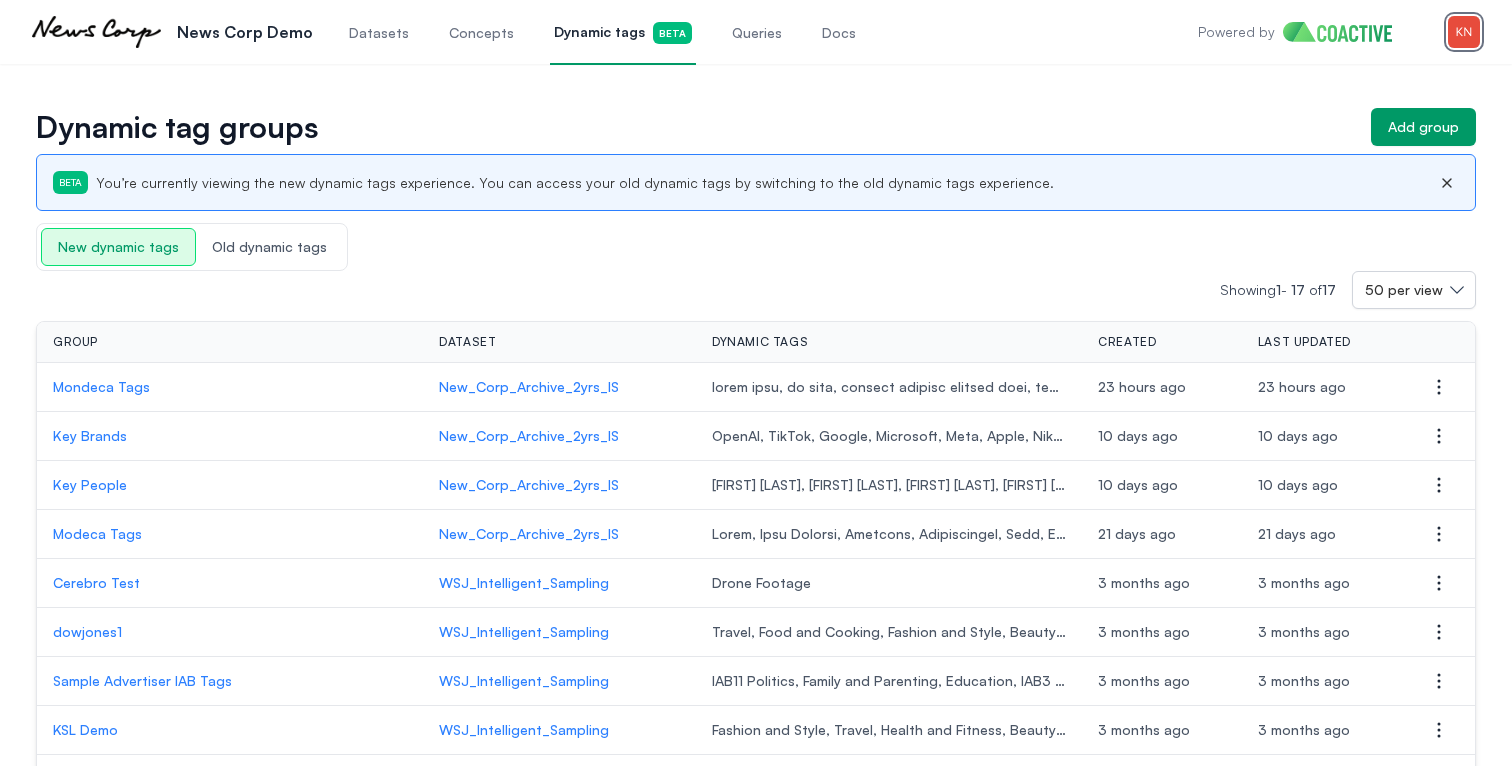 click at bounding box center (1464, 32) 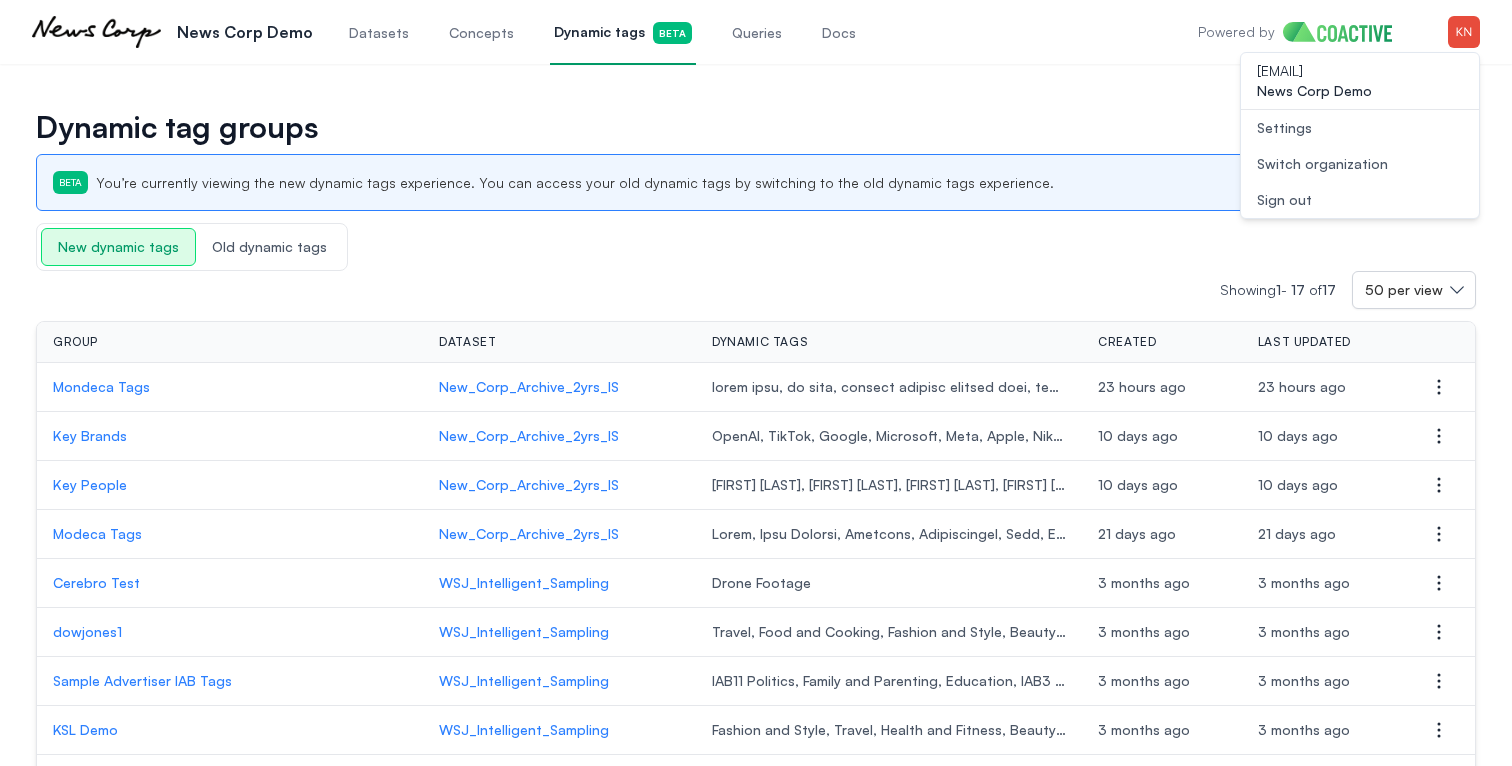 click on "Switch organization" at bounding box center [1322, 164] 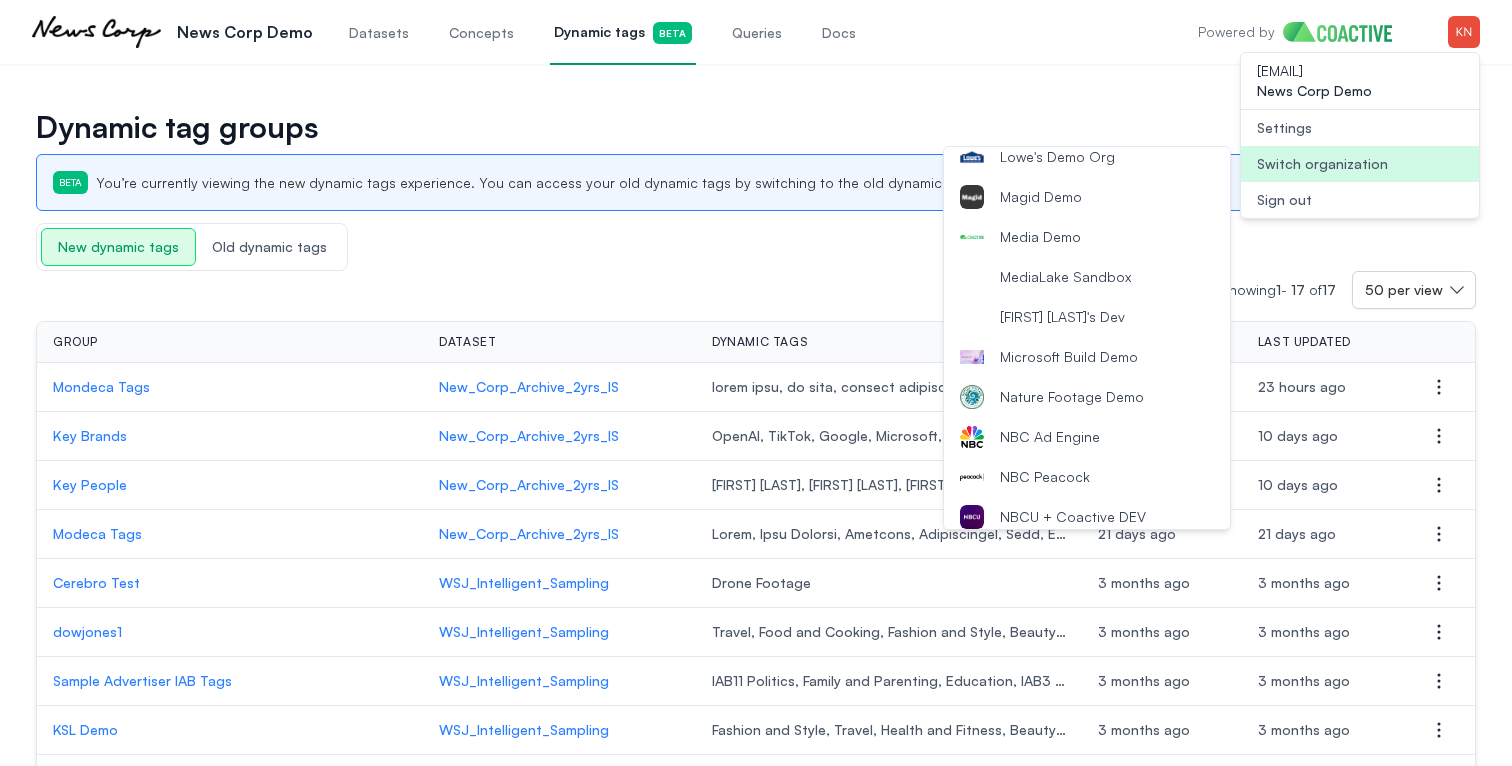 scroll, scrollTop: 1760, scrollLeft: 0, axis: vertical 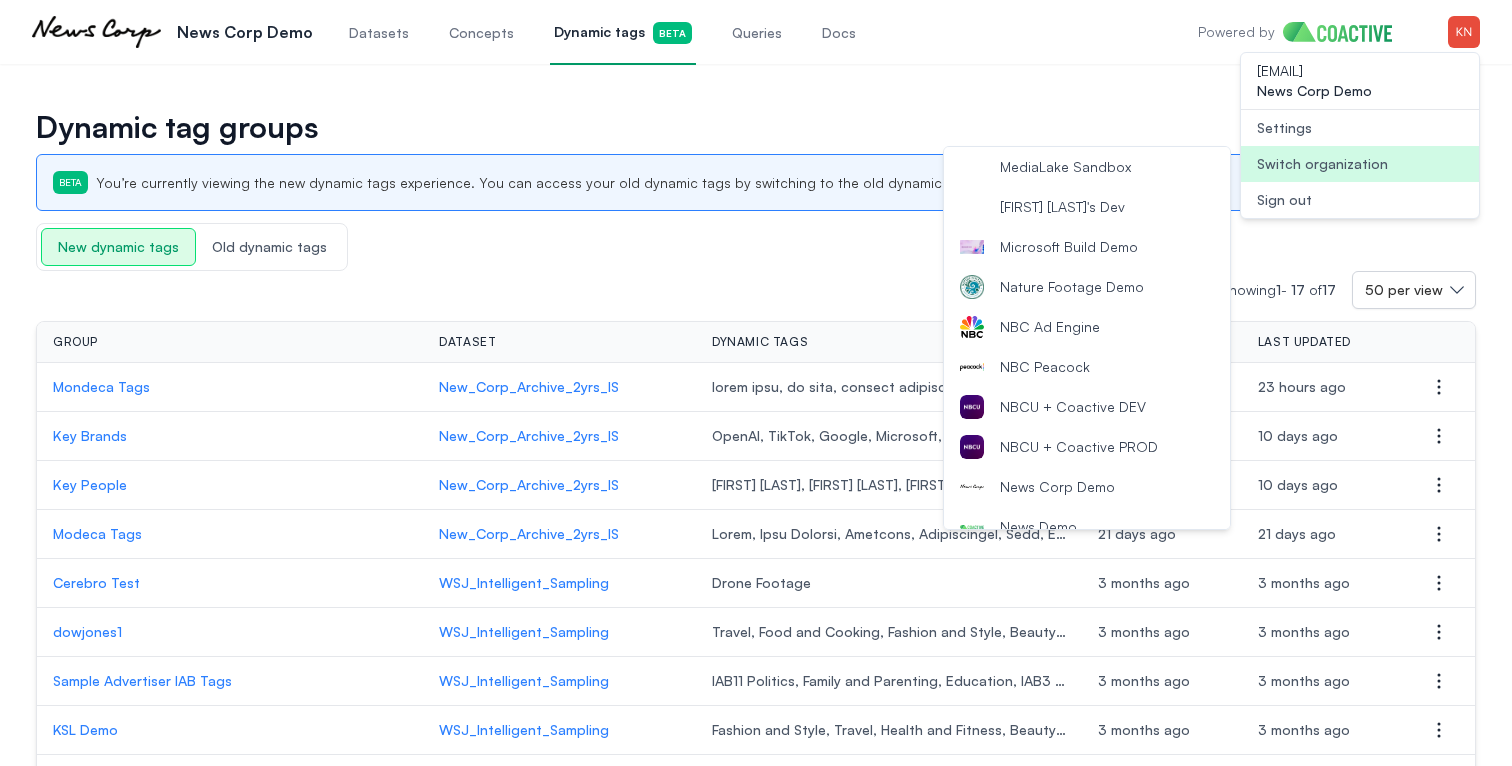 click on "NBCU + Coactive DEV" at bounding box center [1073, 407] 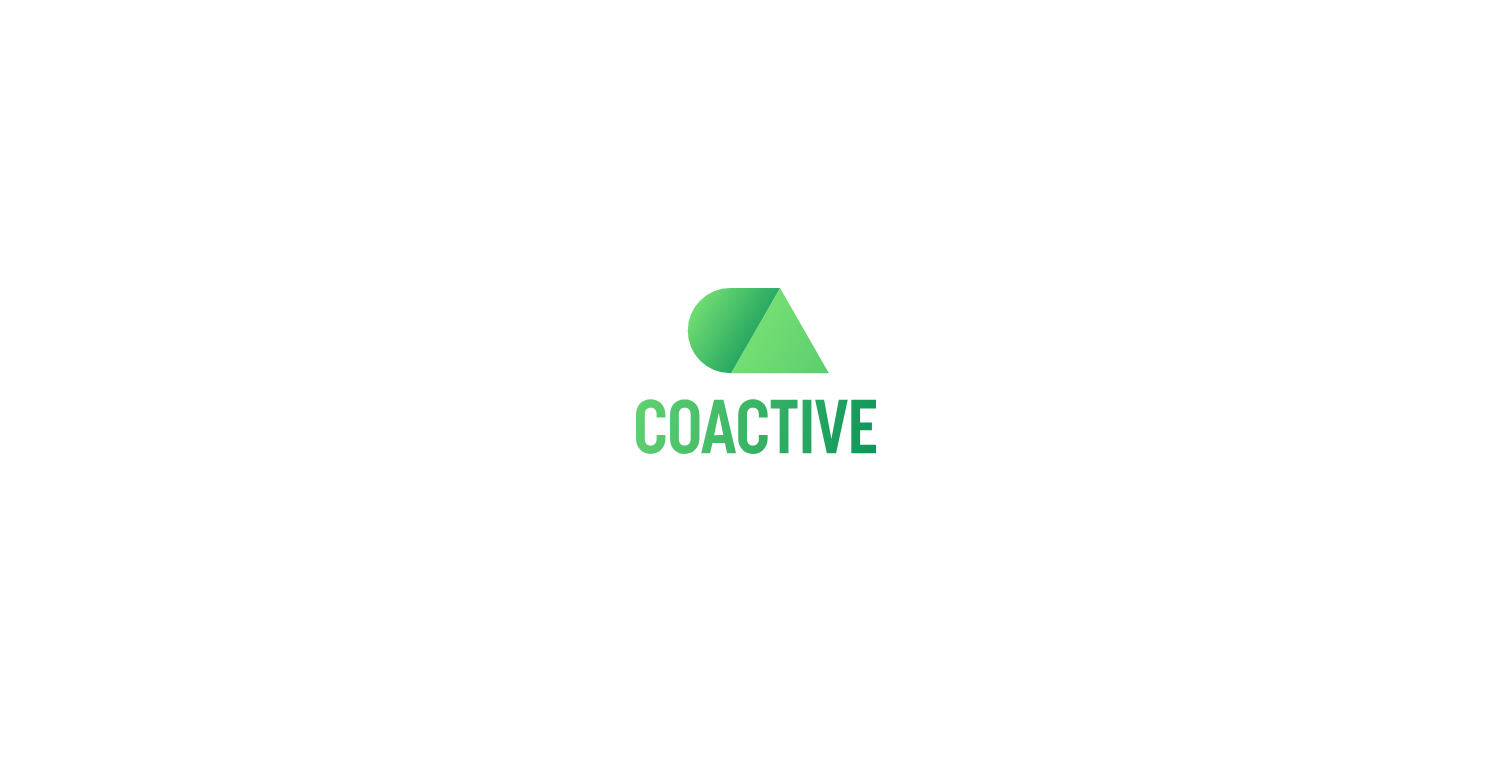scroll, scrollTop: 0, scrollLeft: 0, axis: both 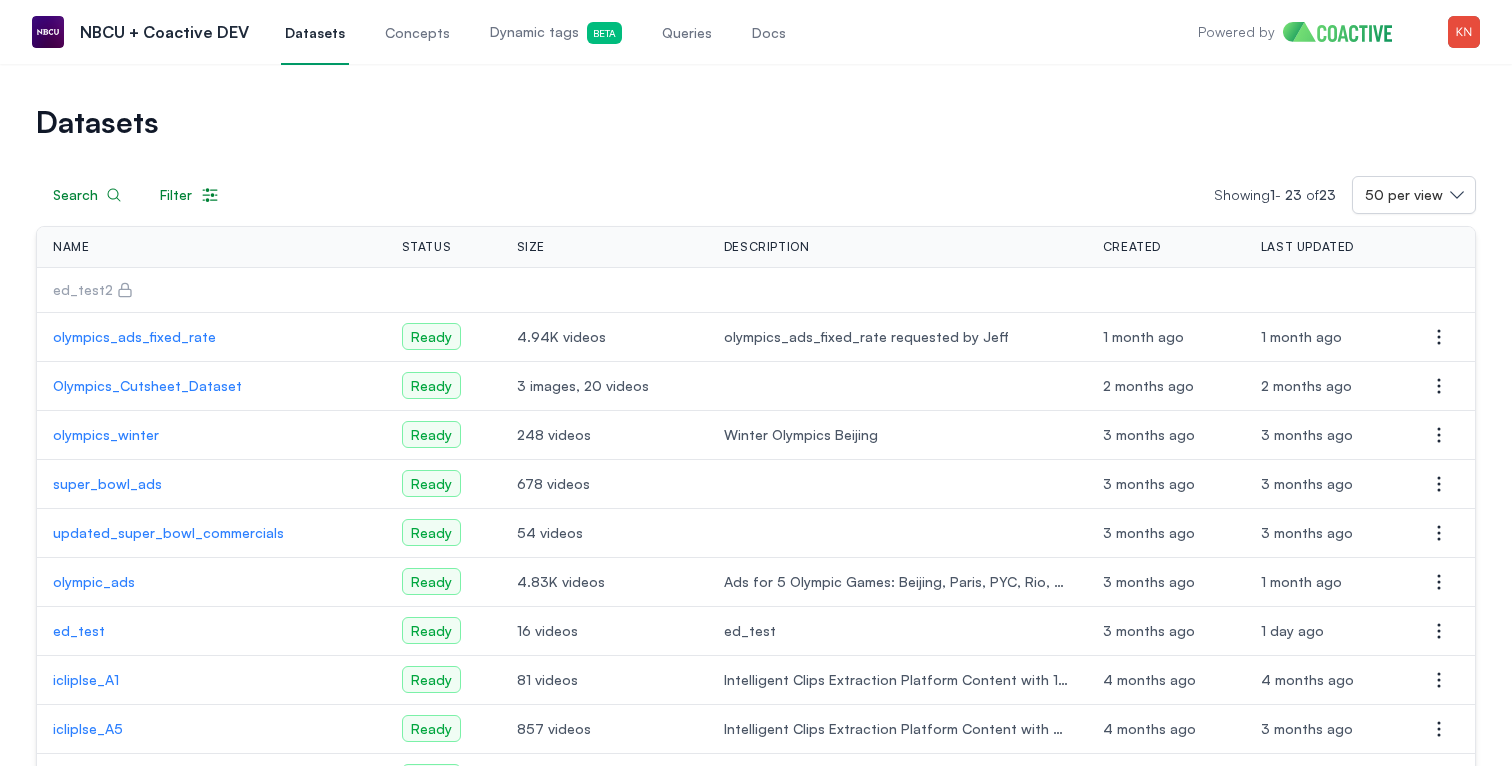 click on "Queries" at bounding box center (687, 33) 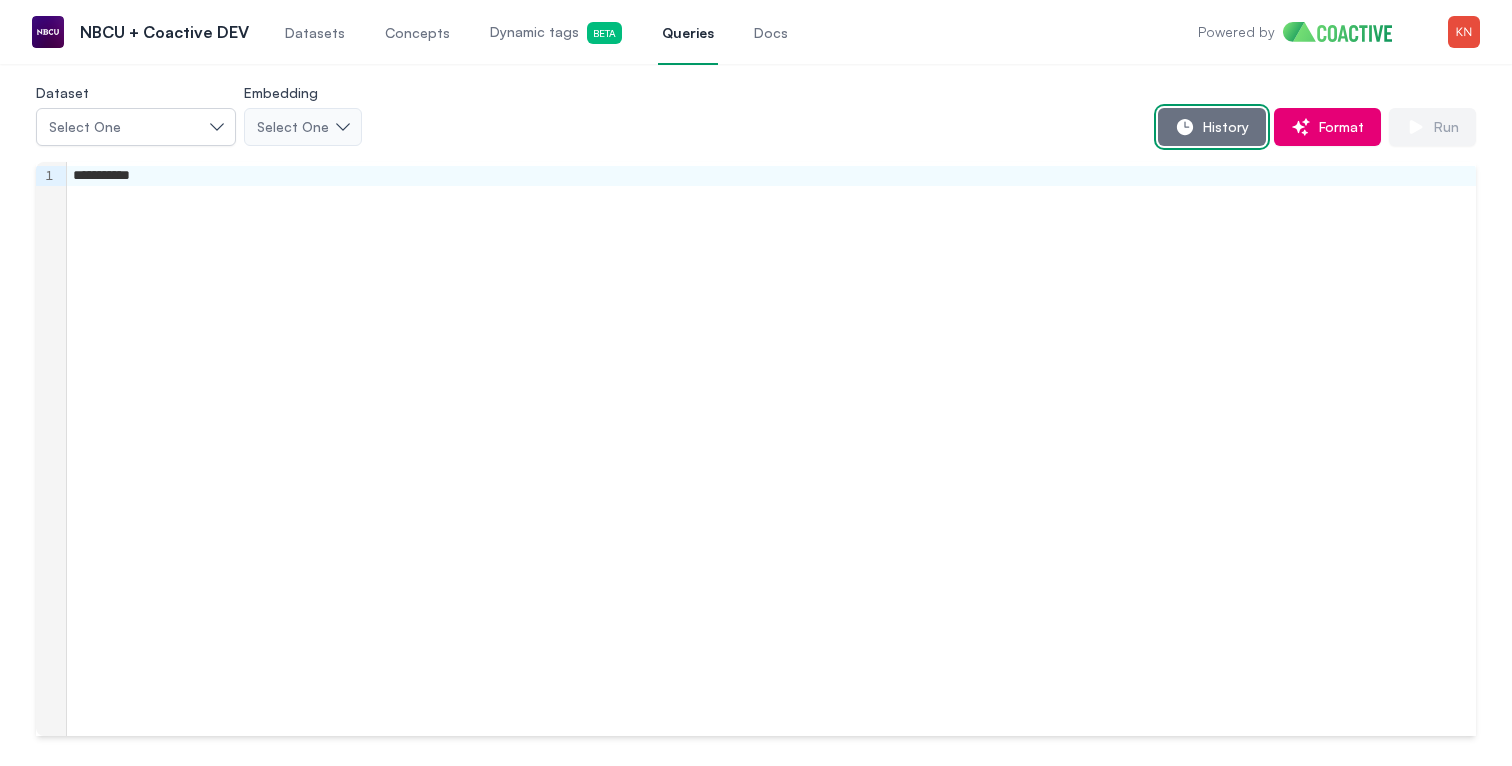 click on "History" at bounding box center (1212, 127) 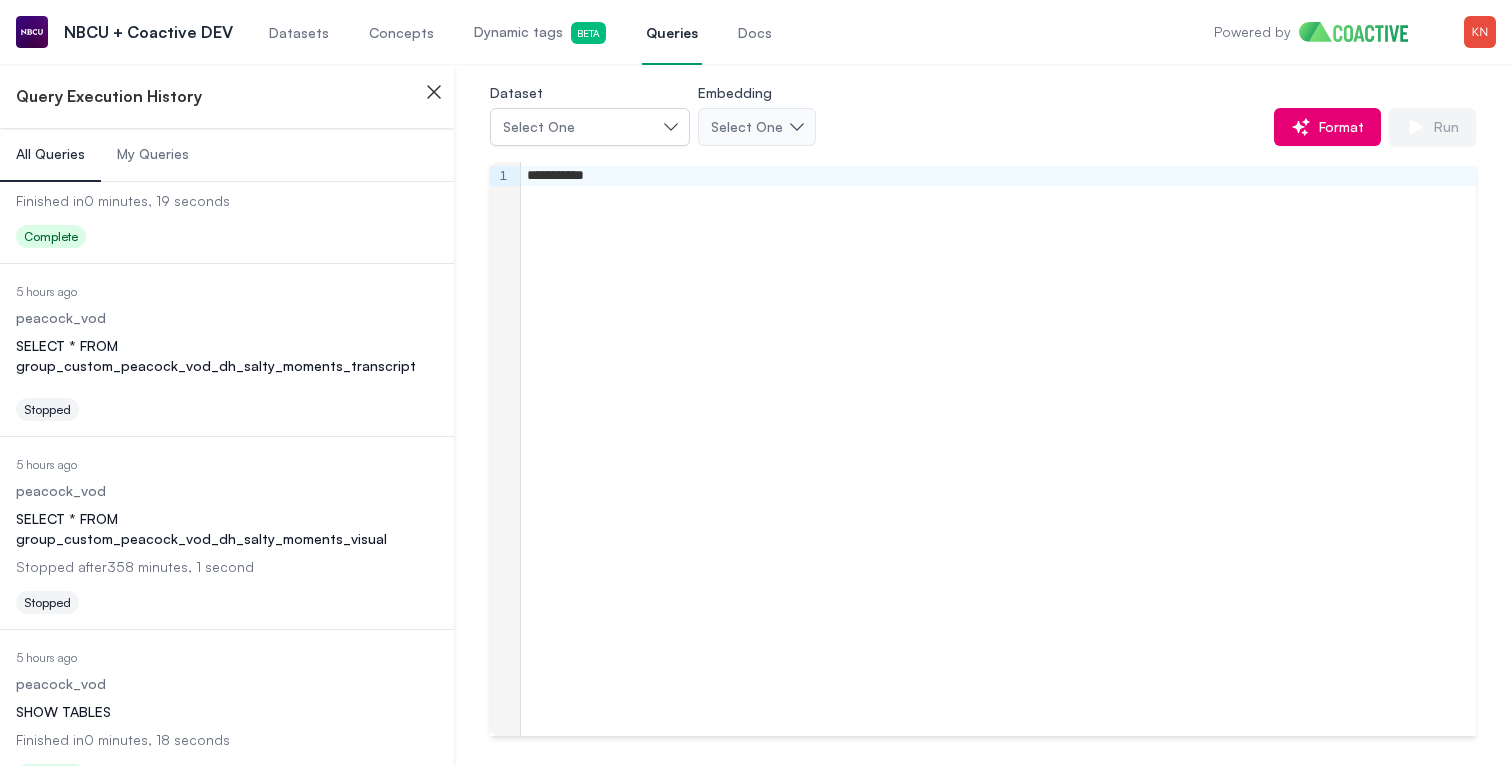 scroll, scrollTop: 1007, scrollLeft: 0, axis: vertical 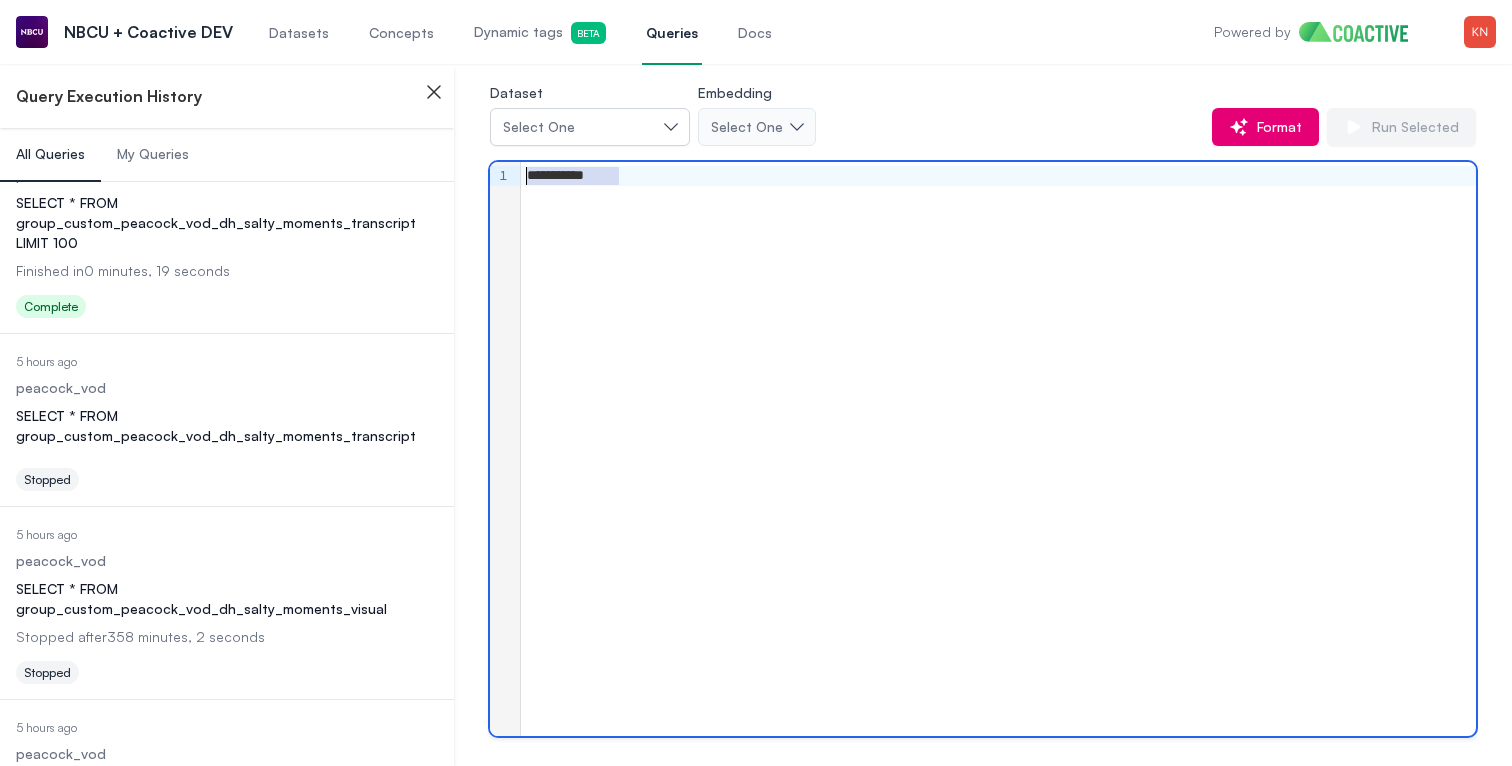 drag, startPoint x: 625, startPoint y: 250, endPoint x: 458, endPoint y: 82, distance: 236.88182 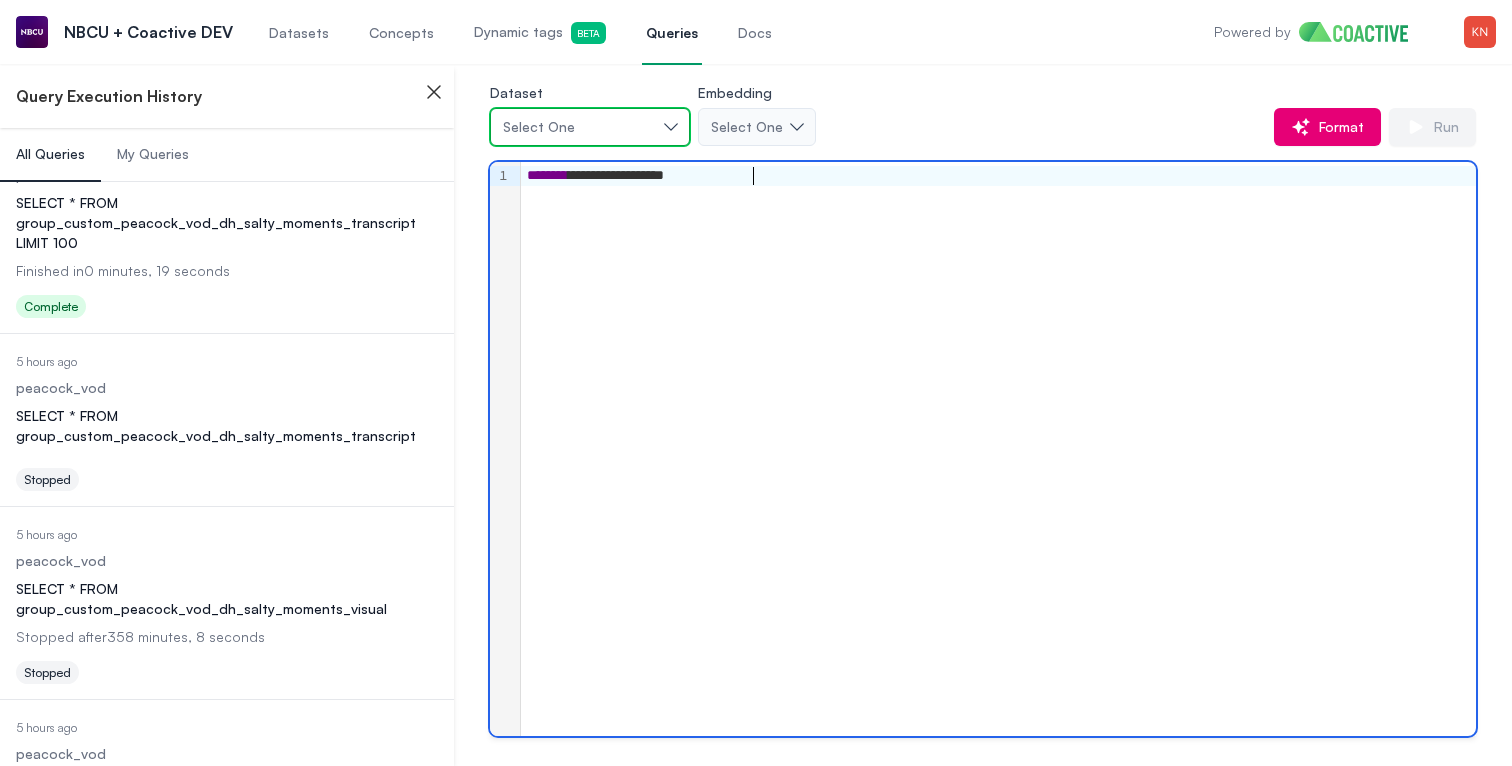 click on "Select One" at bounding box center (590, 127) 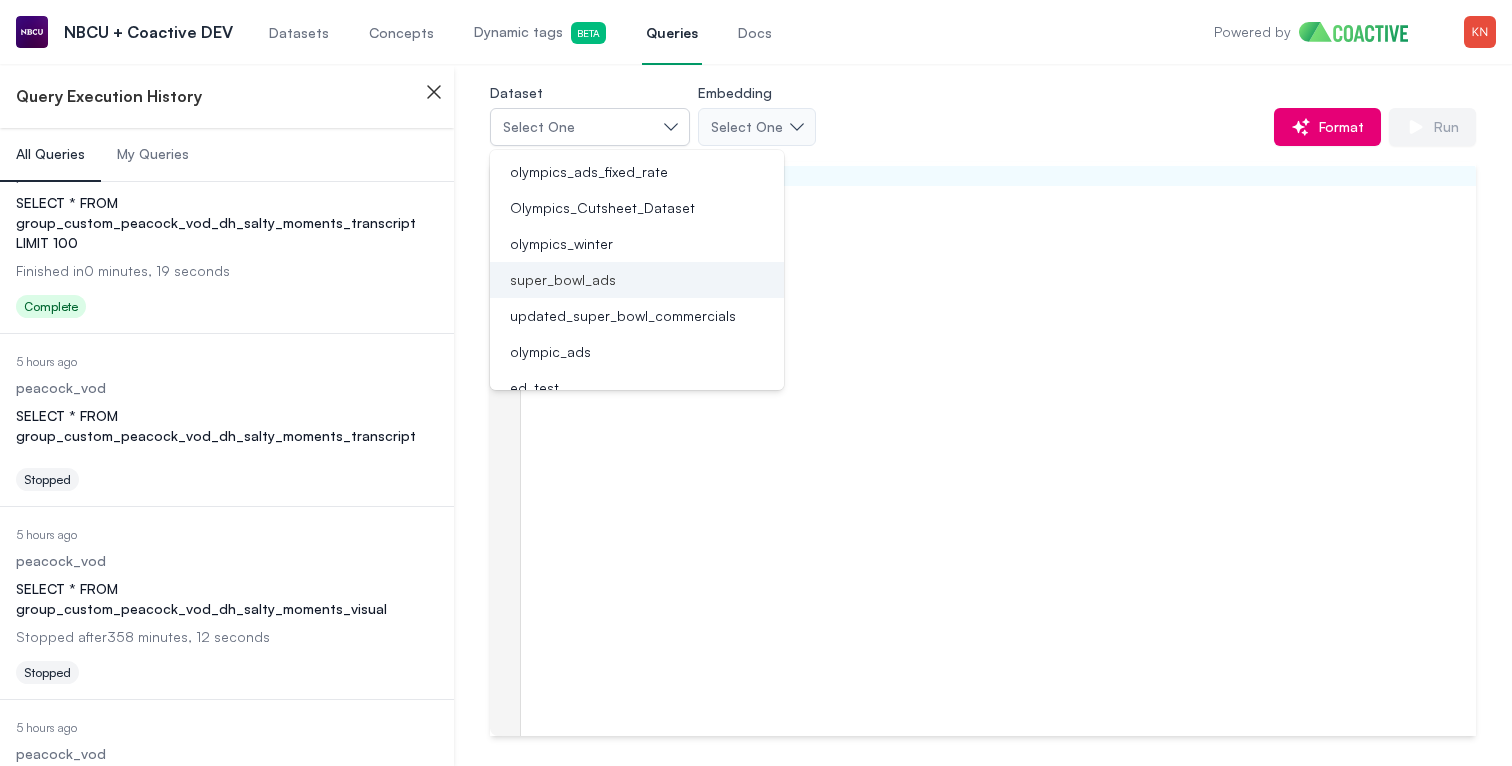 click on "super_bowl_ads" at bounding box center [625, 280] 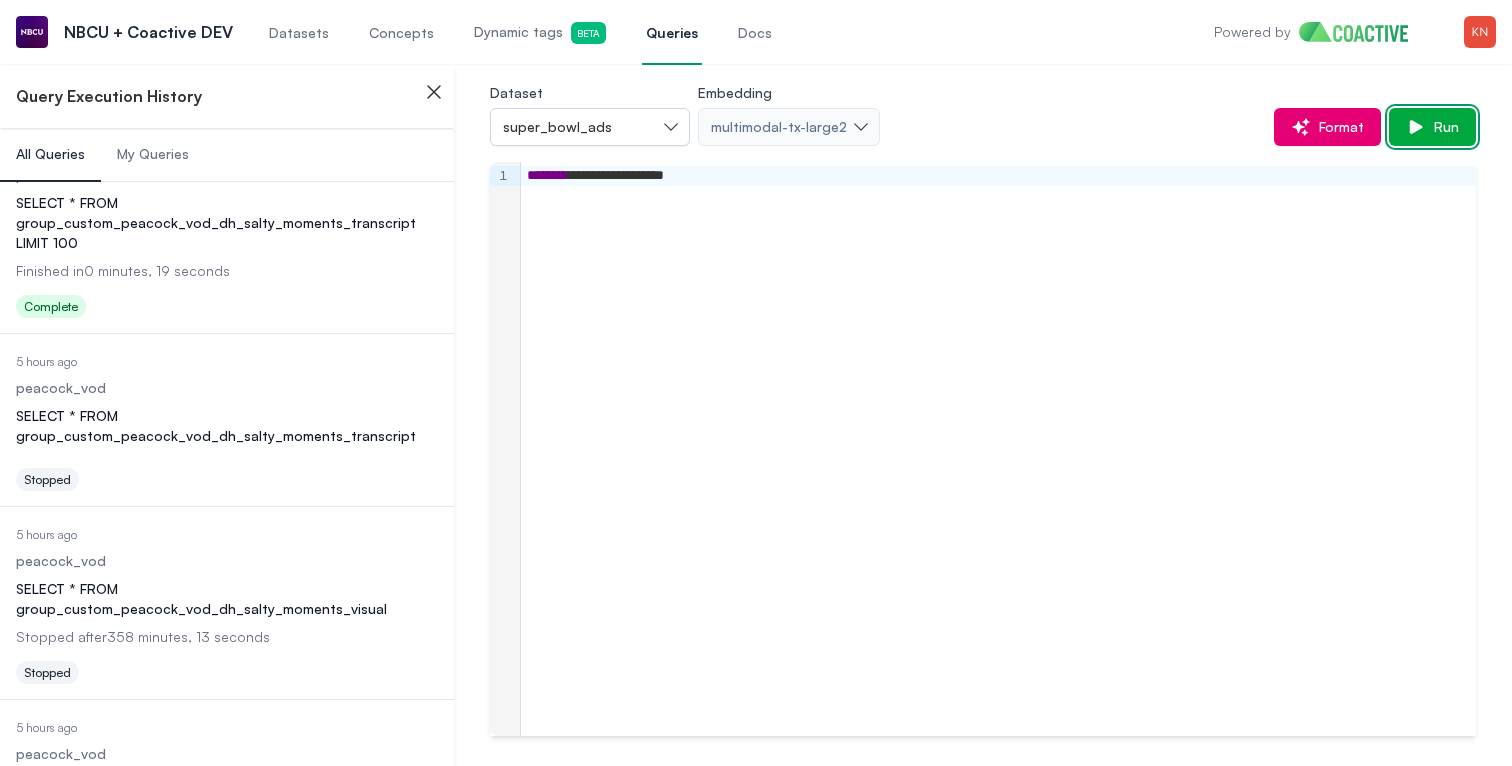 click on "Run" at bounding box center [1442, 127] 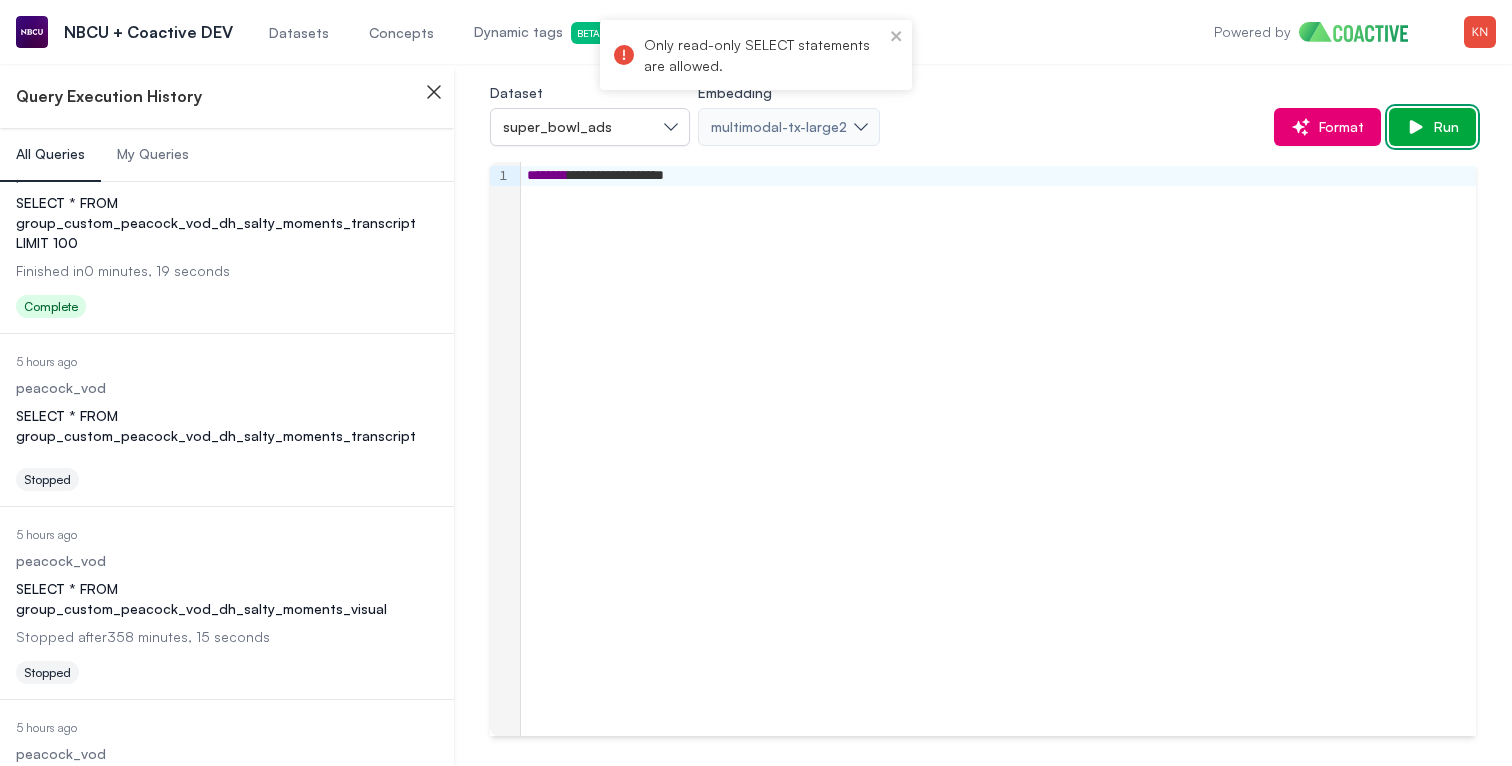 type 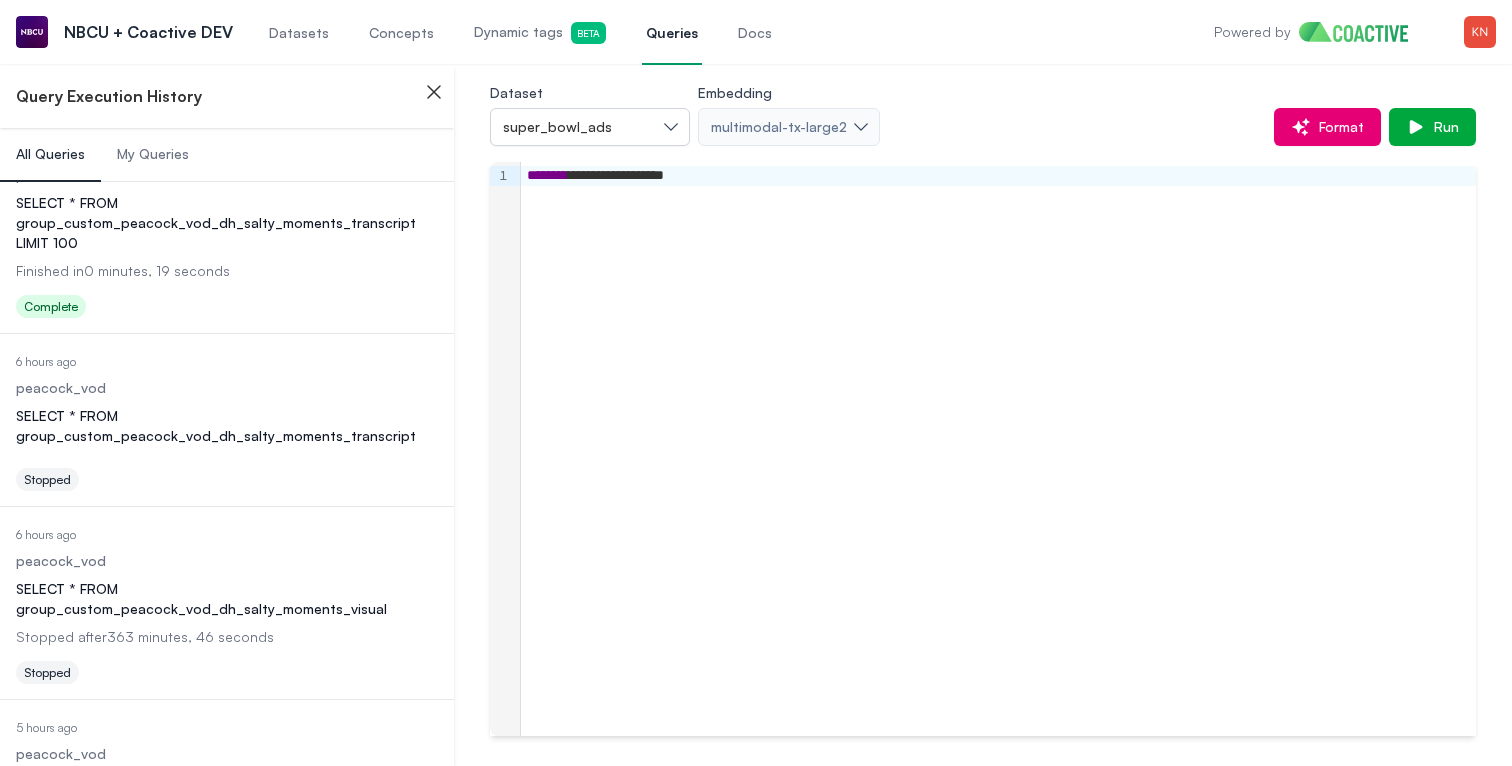 click on "Format Run" at bounding box center [1178, 127] 